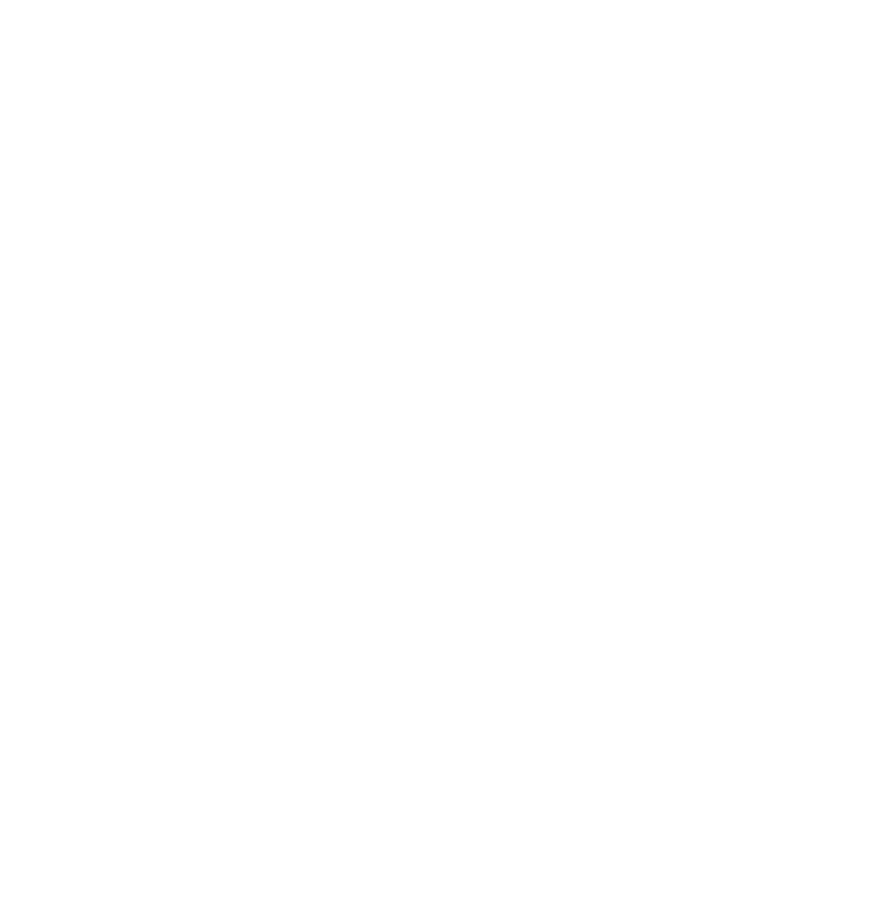 scroll, scrollTop: 0, scrollLeft: 0, axis: both 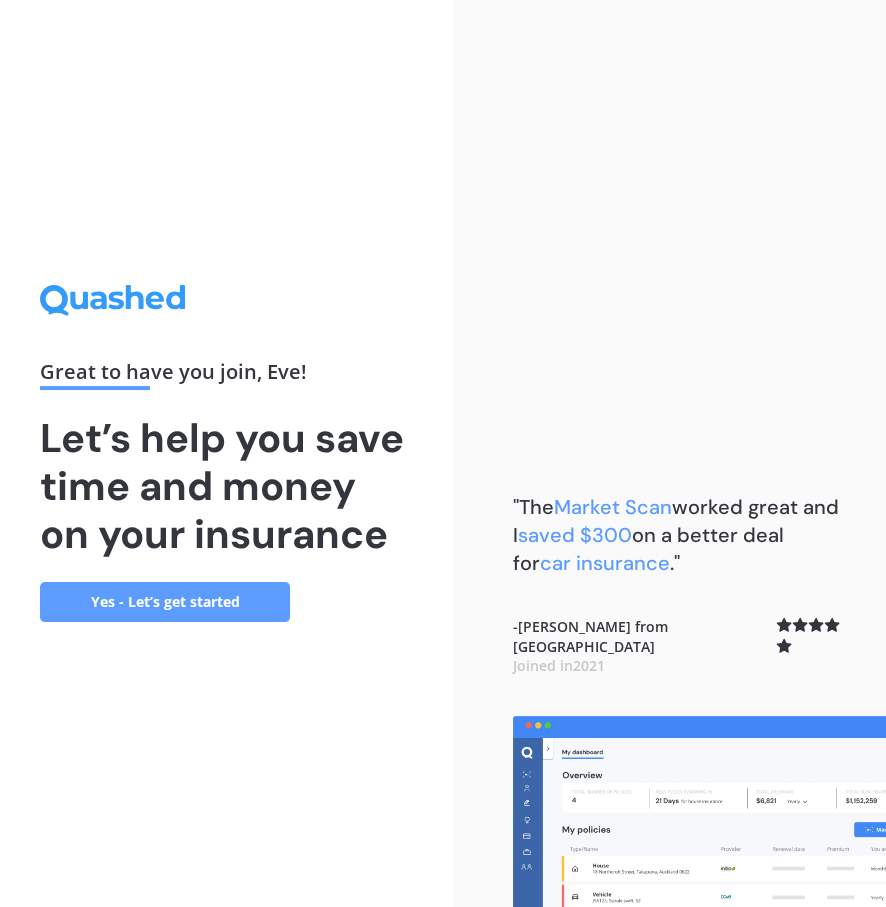click on "Yes - Let’s get started" at bounding box center [165, 602] 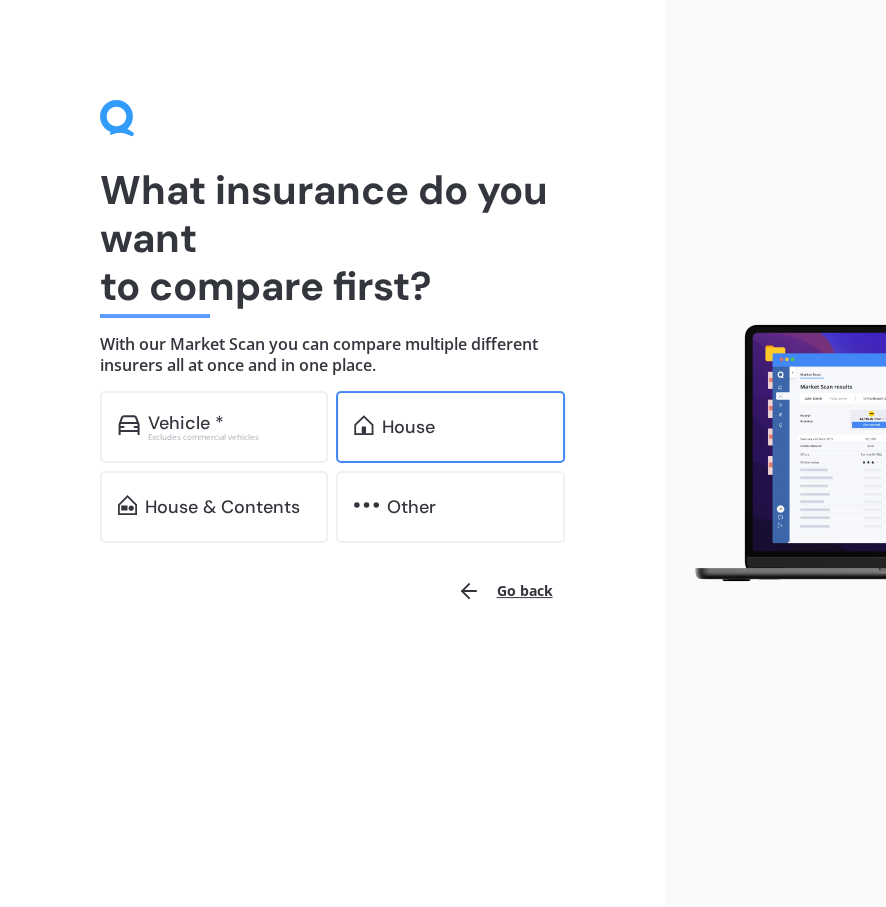 click on "House" at bounding box center (450, 427) 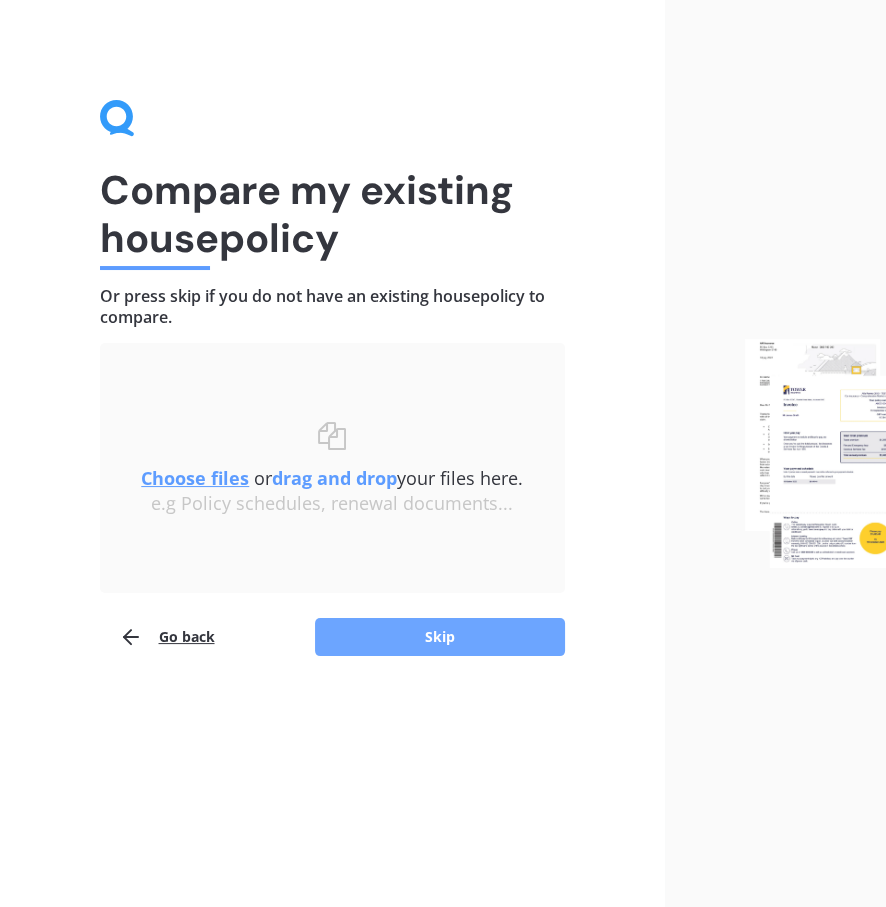 click on "Skip" at bounding box center (440, 637) 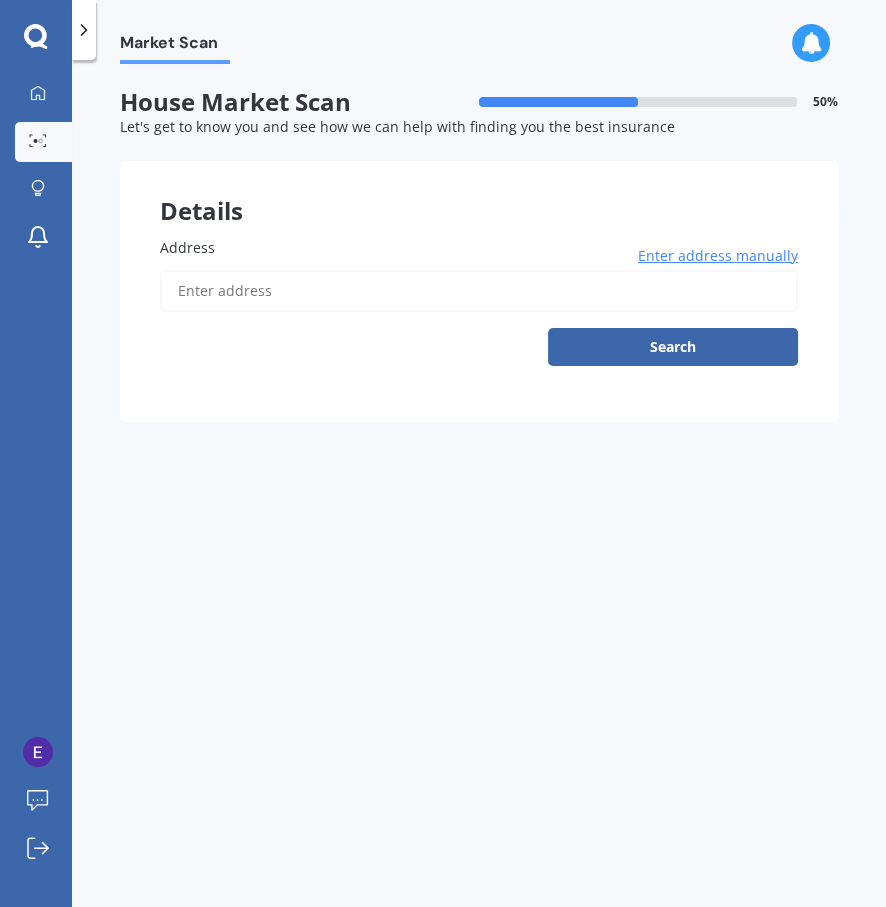 click on "Address" at bounding box center (479, 291) 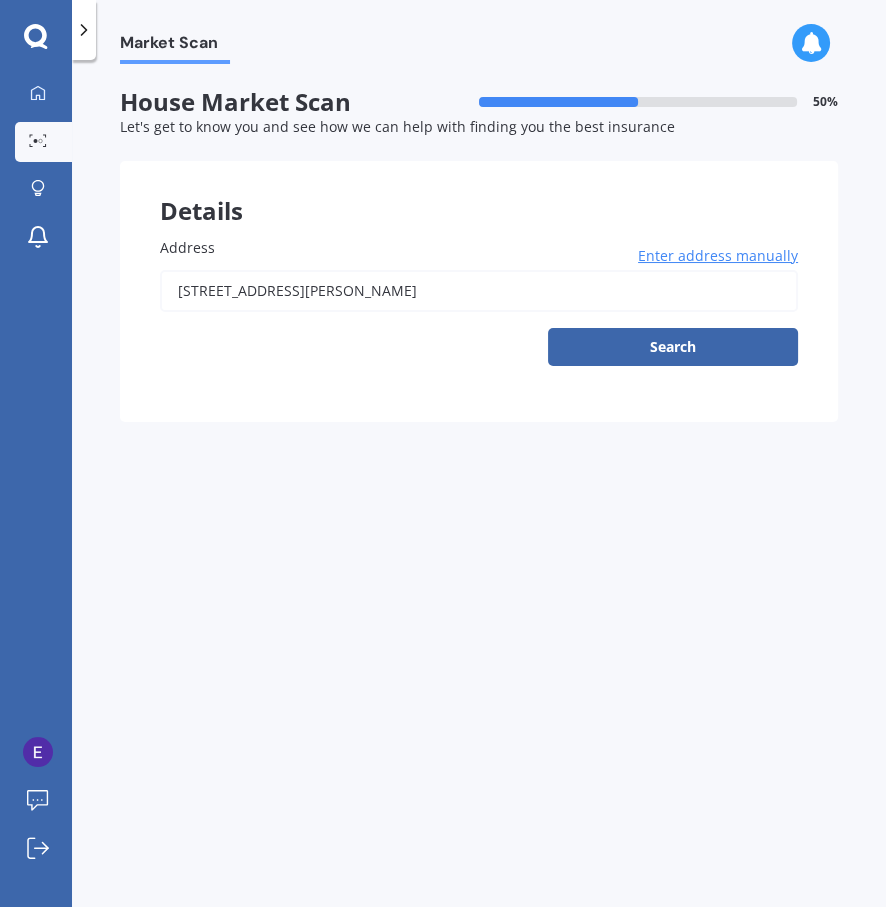 type on "[STREET_ADDRESS][PERSON_NAME]" 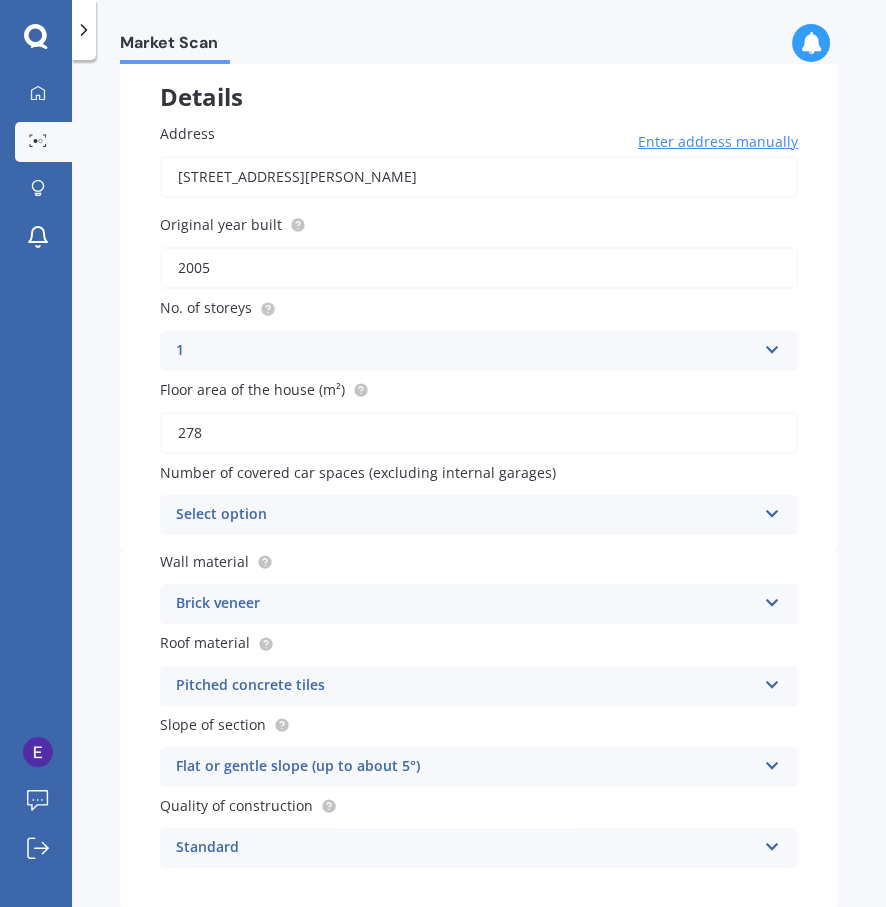 scroll, scrollTop: 227, scrollLeft: 0, axis: vertical 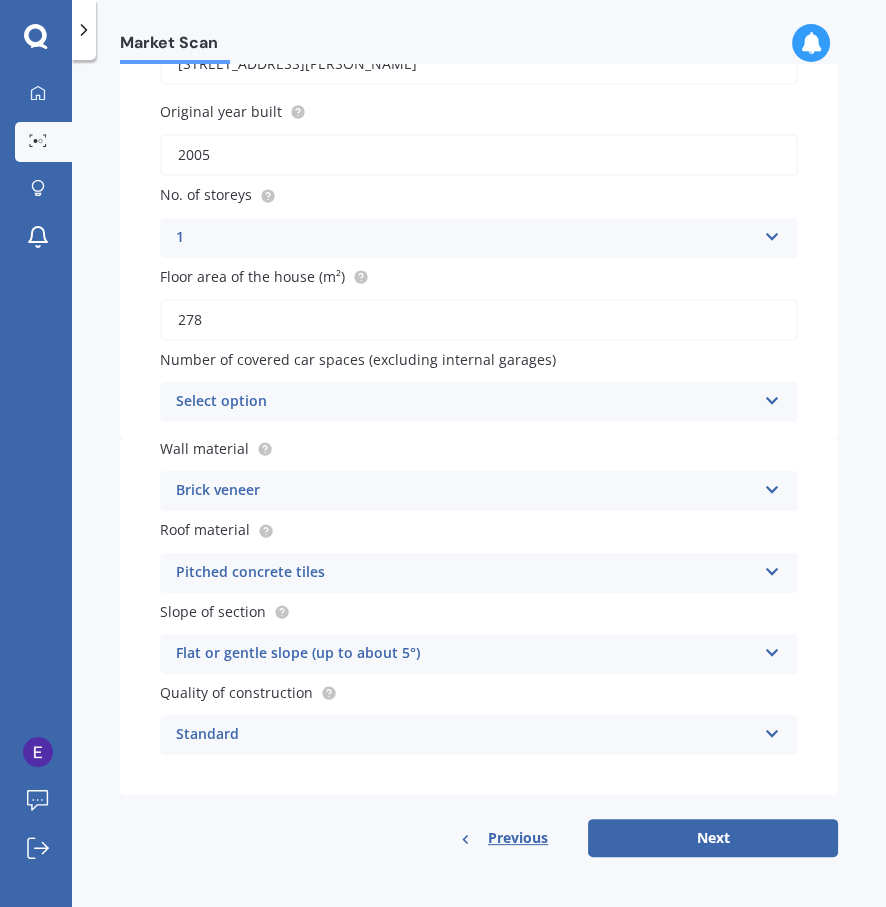 click on "2005" at bounding box center (479, 155) 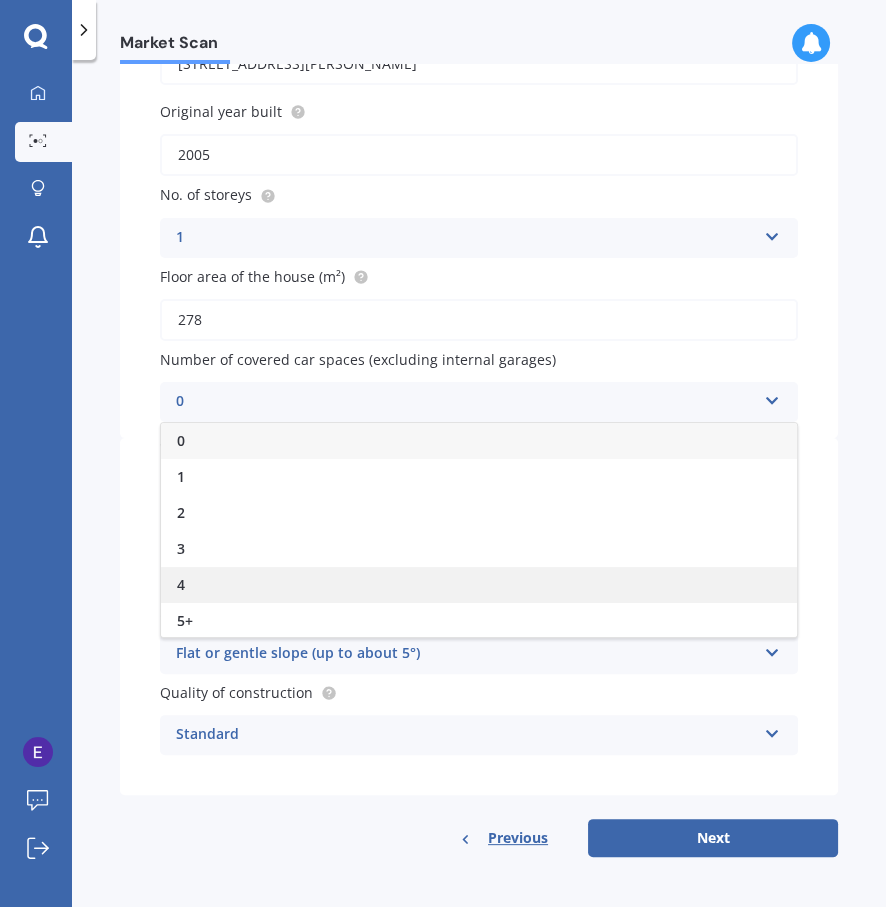 click on "4" at bounding box center (479, 585) 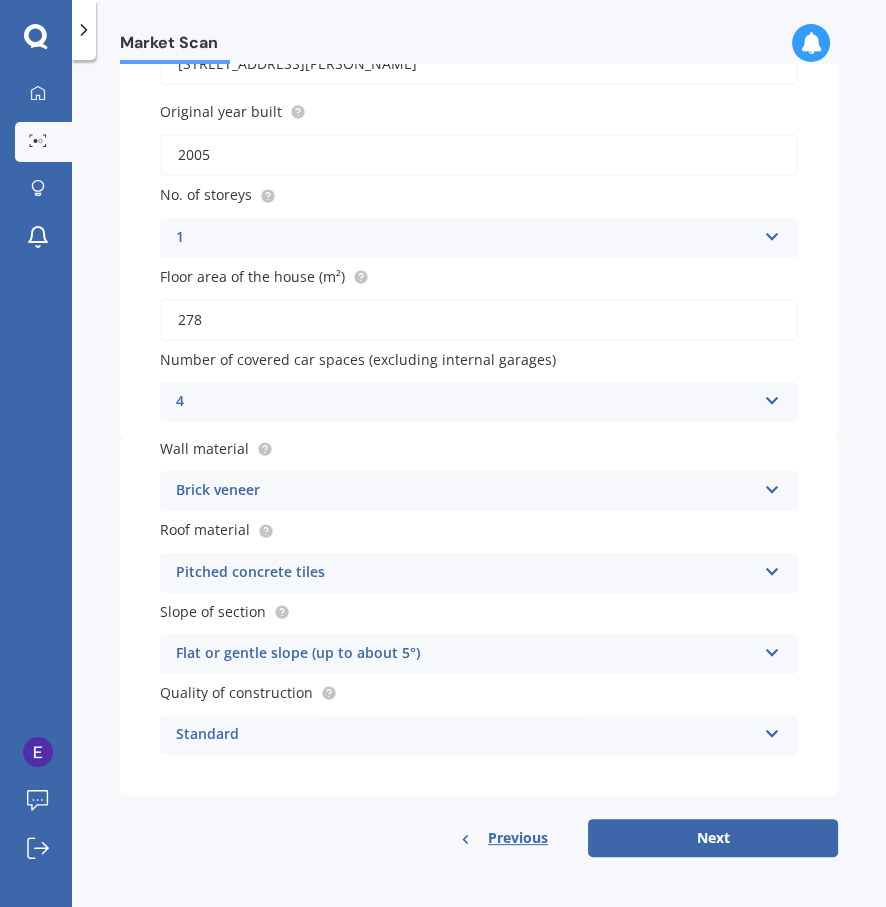 click on "Pitched concrete tiles" at bounding box center [466, 573] 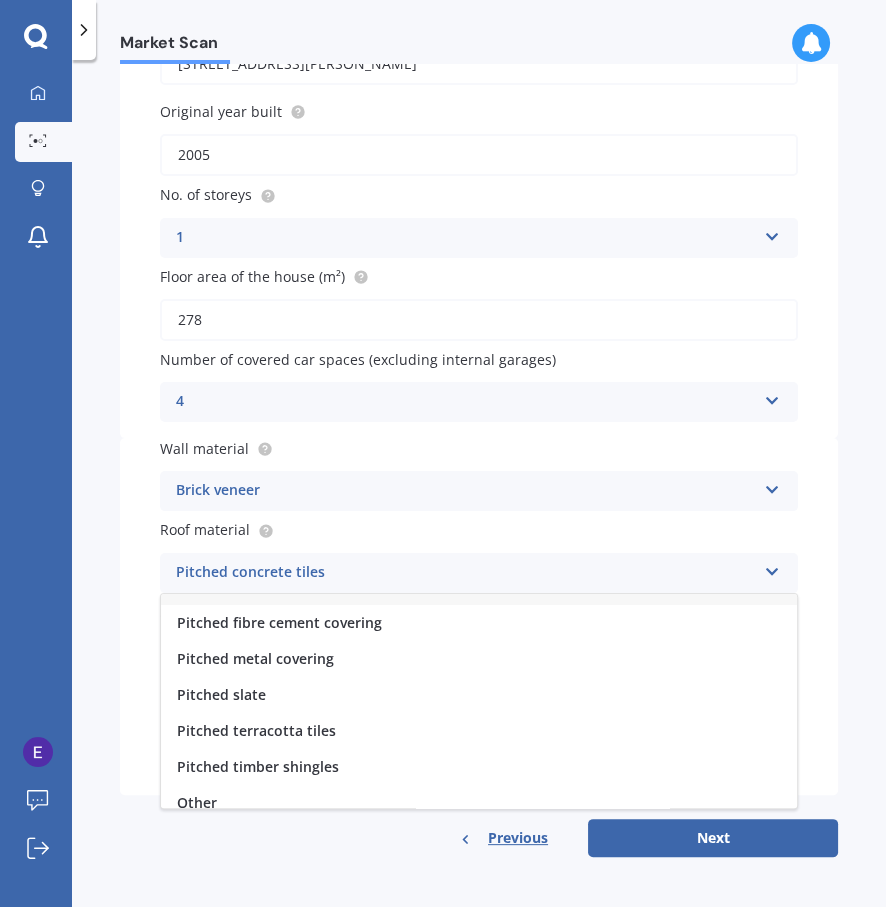 scroll, scrollTop: 145, scrollLeft: 0, axis: vertical 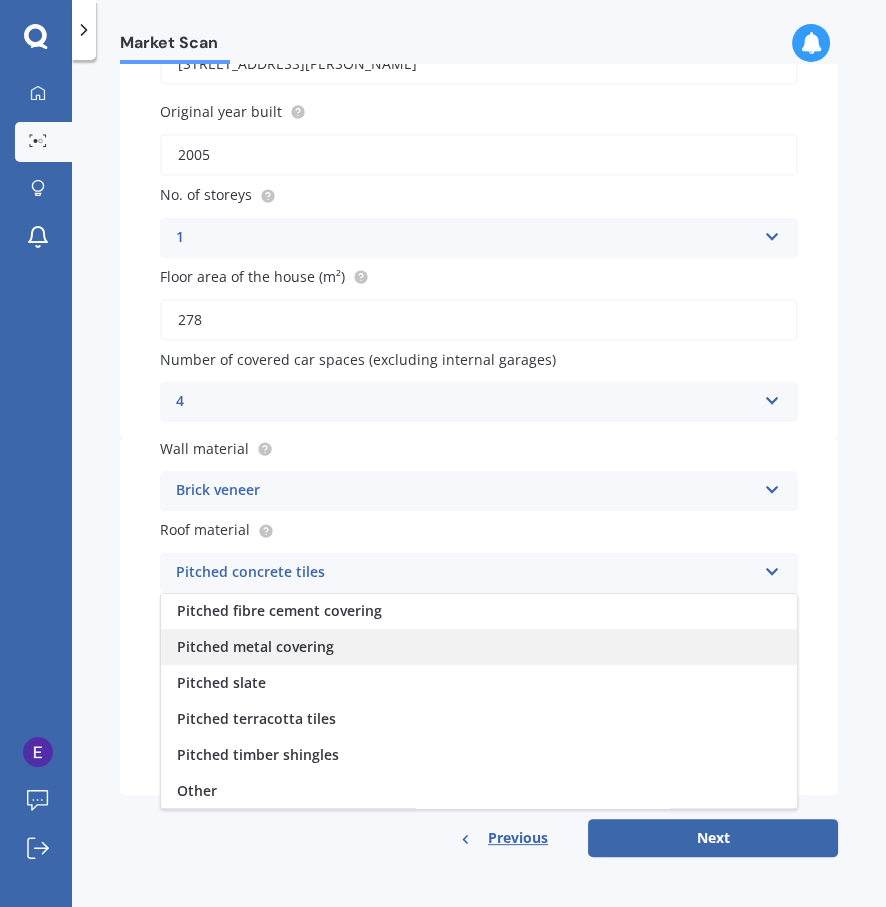 click on "Pitched metal covering" at bounding box center [479, 647] 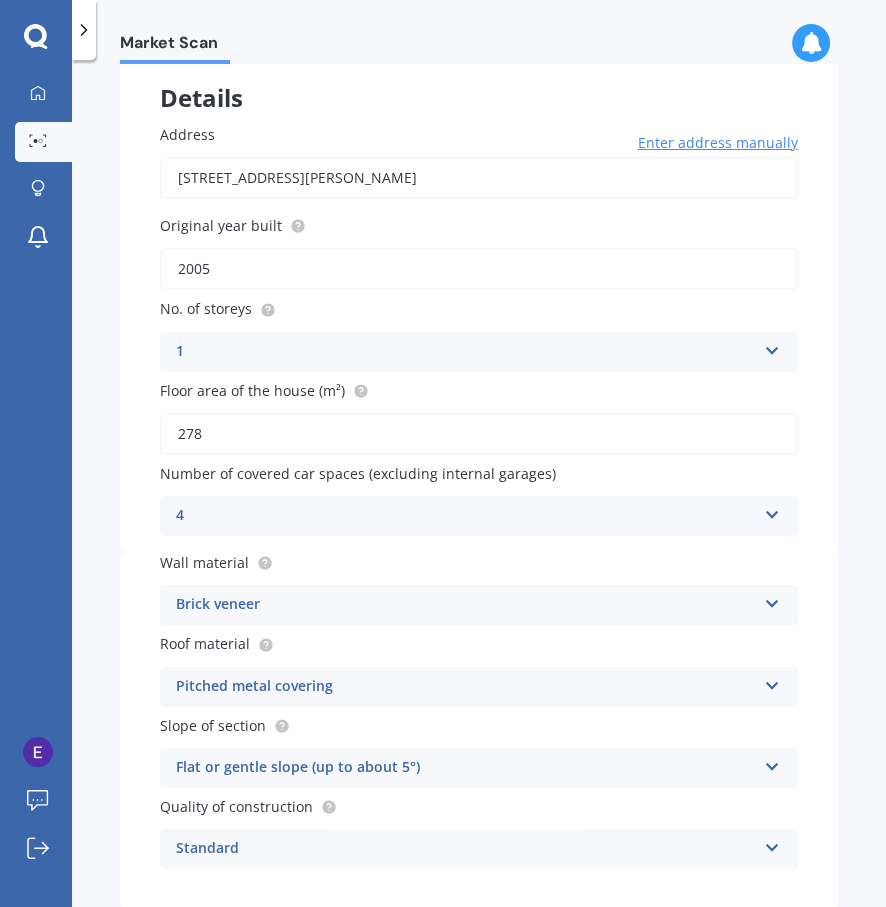 scroll, scrollTop: 227, scrollLeft: 0, axis: vertical 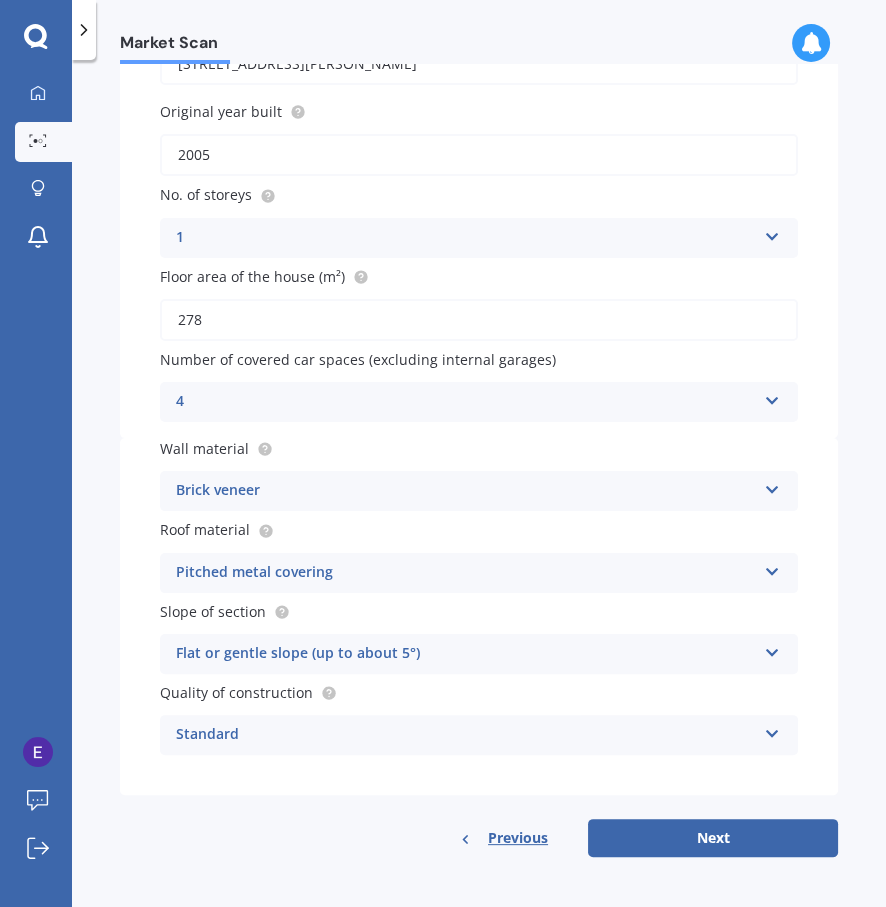 click on "Standard" at bounding box center [466, 735] 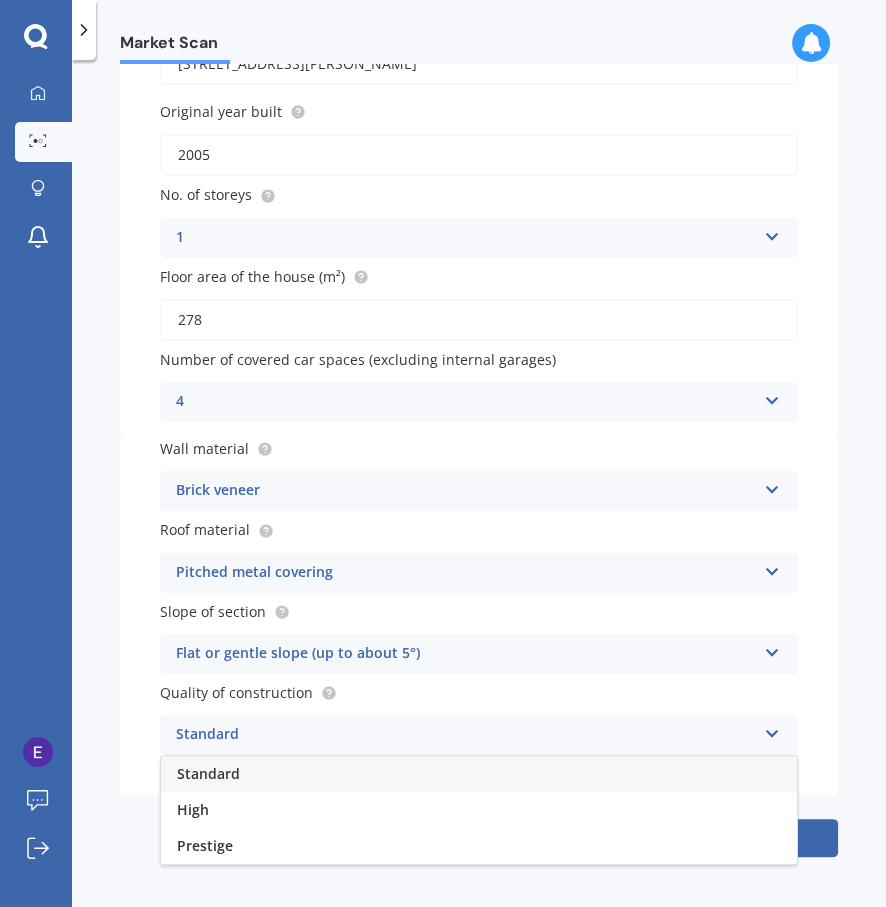 click on "Standard" at bounding box center [479, 774] 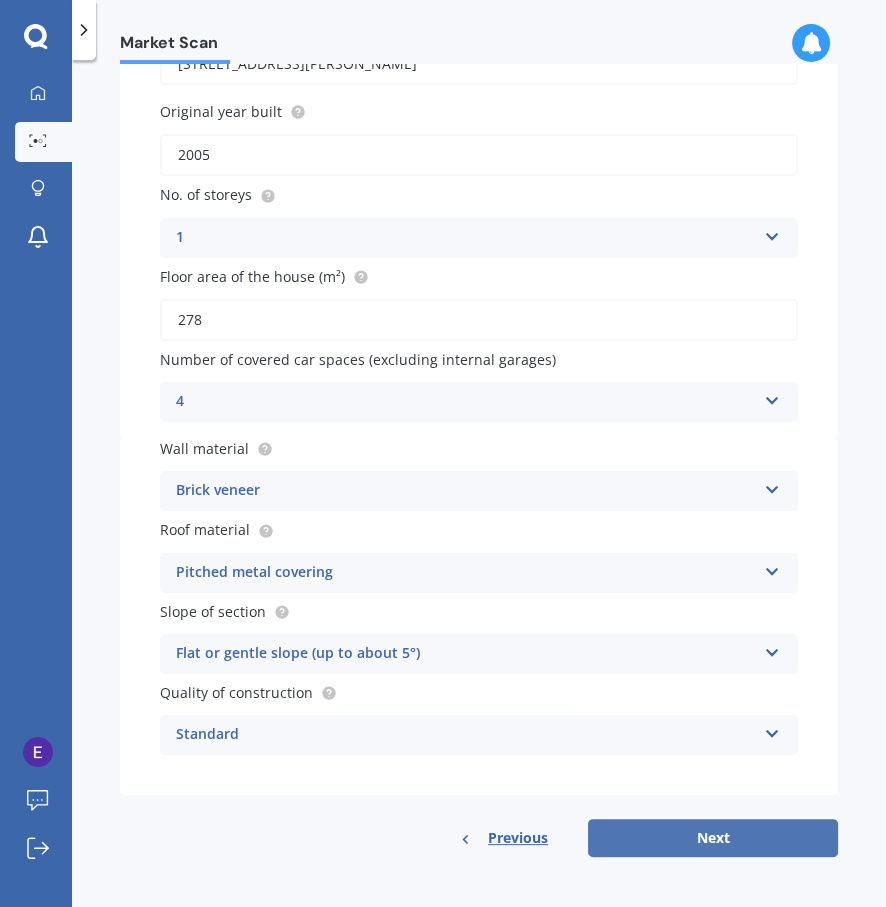 click on "Next" at bounding box center (713, 838) 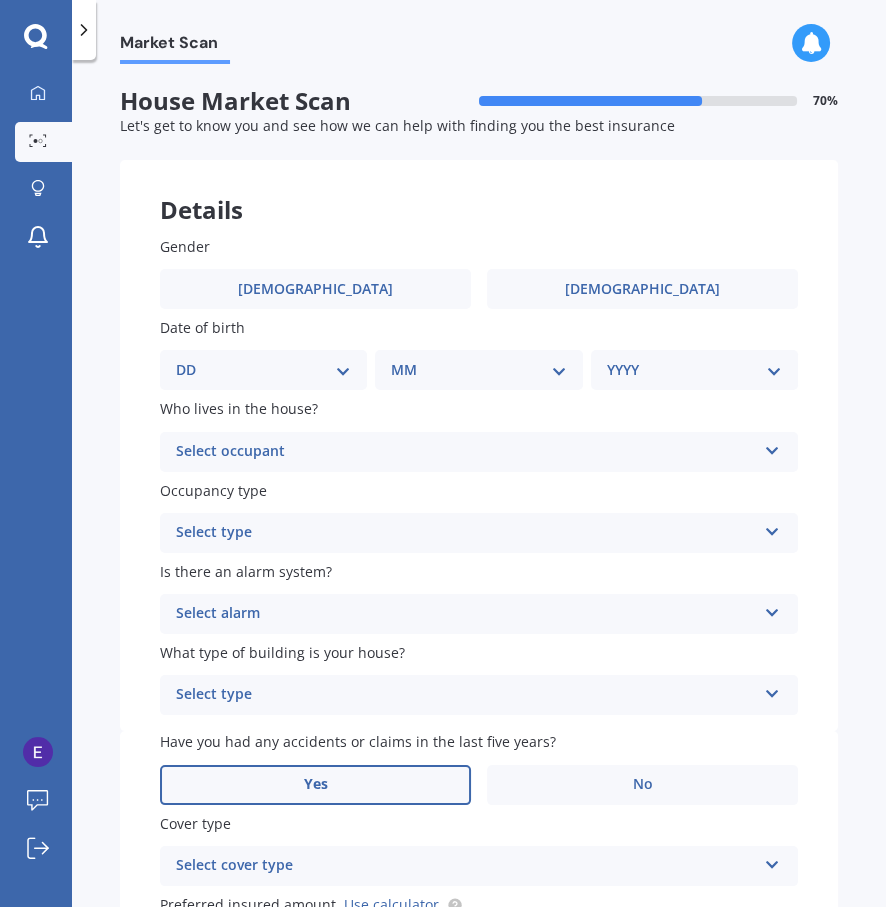 scroll, scrollTop: 0, scrollLeft: 0, axis: both 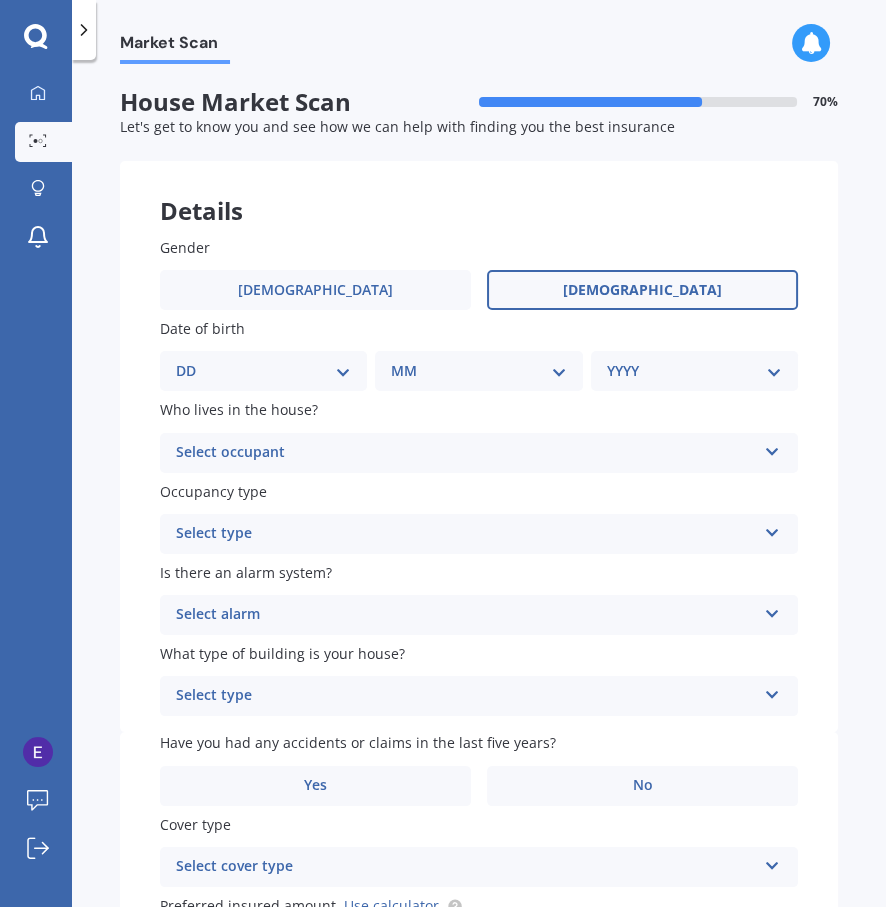 click on "[DEMOGRAPHIC_DATA]" at bounding box center (642, 290) 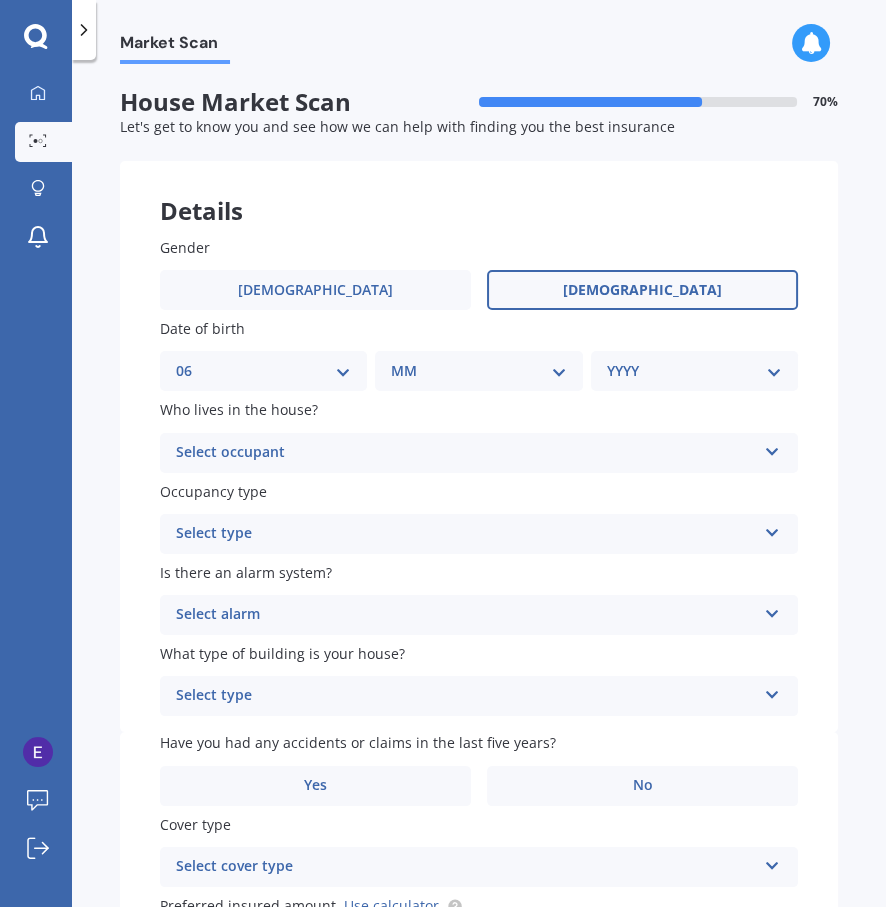 click on "06" at bounding box center [0, 0] 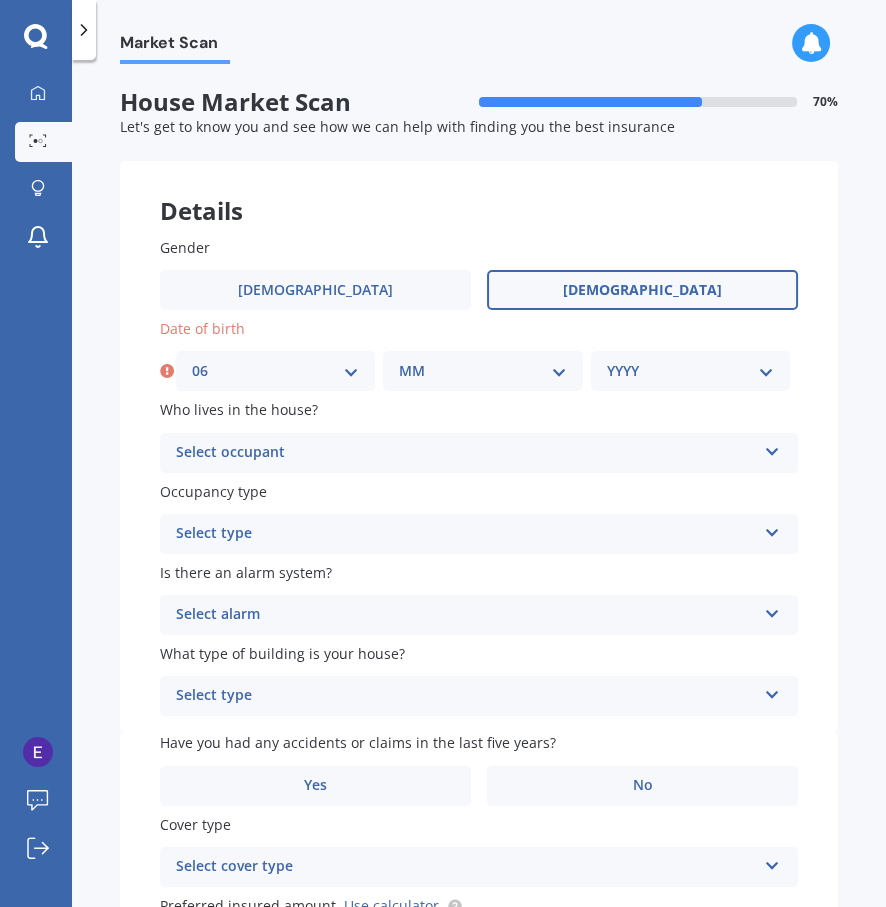 click on "MM 01 02 03 04 05 06 07 08 09 10 11 12" at bounding box center (482, 371) 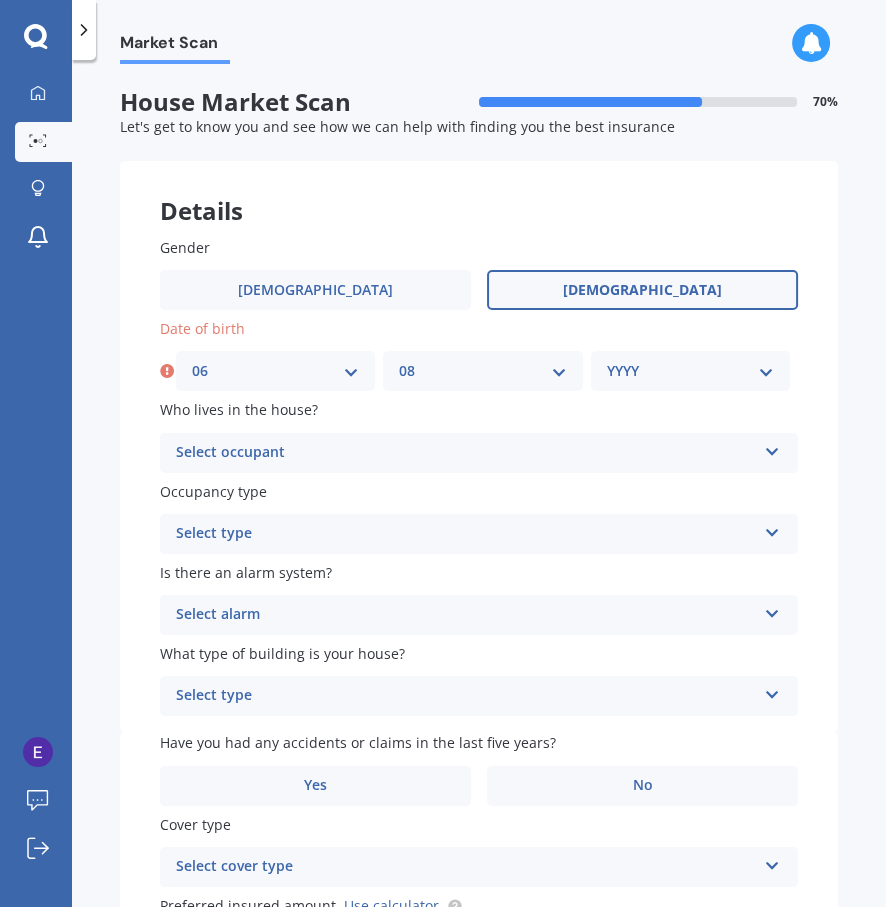 click on "08" at bounding box center (0, 0) 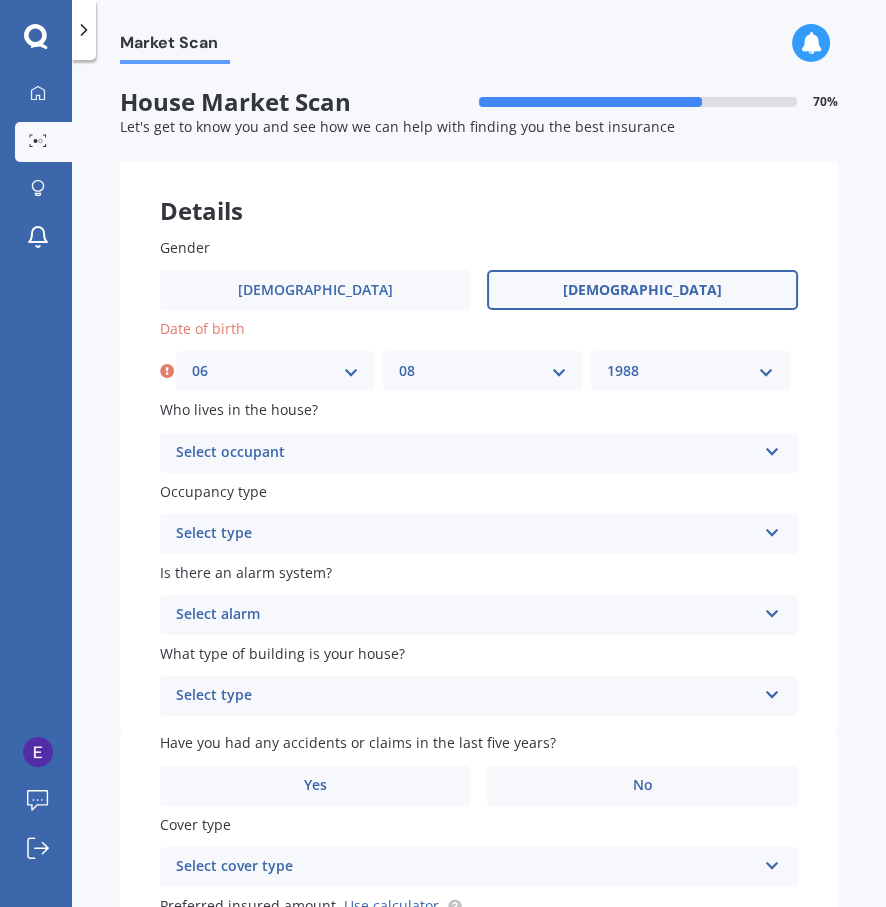 click on "1988" at bounding box center (0, 0) 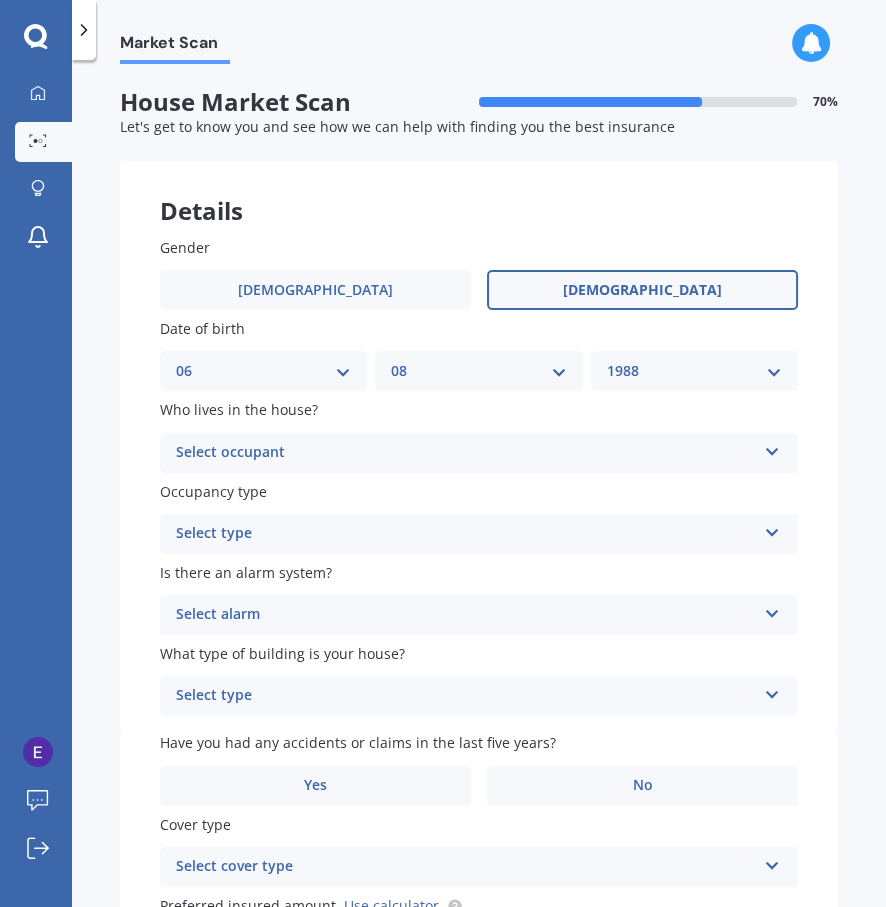 click on "Select occupant" at bounding box center (466, 453) 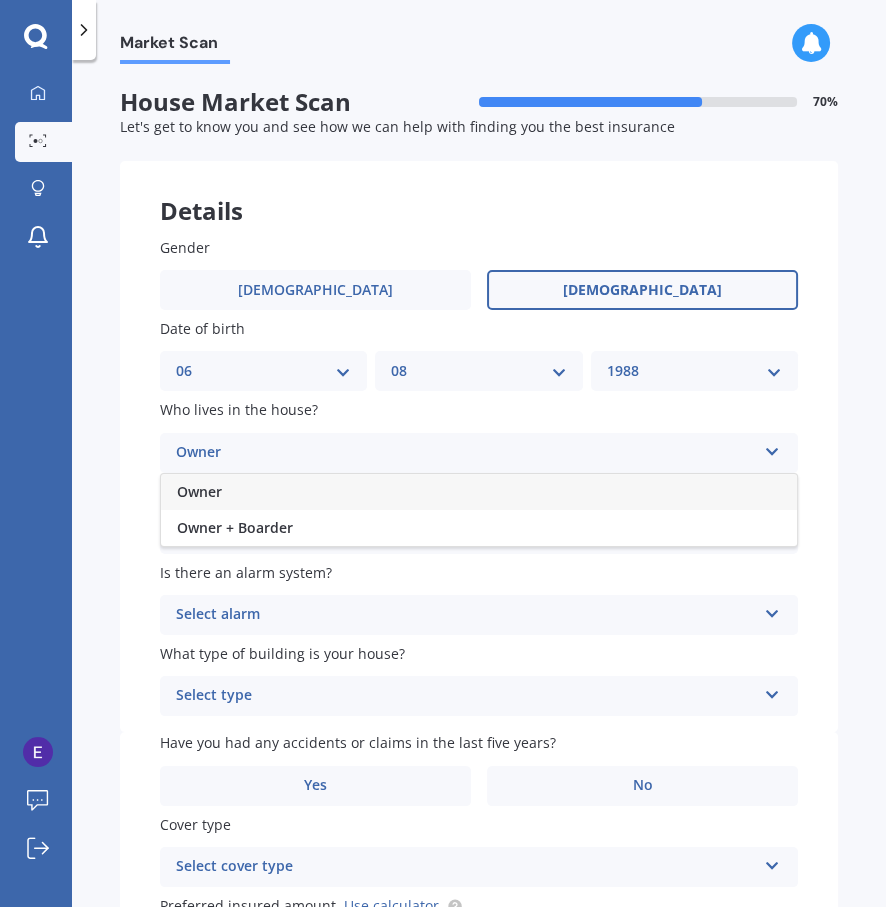 click on "Owner" at bounding box center (479, 492) 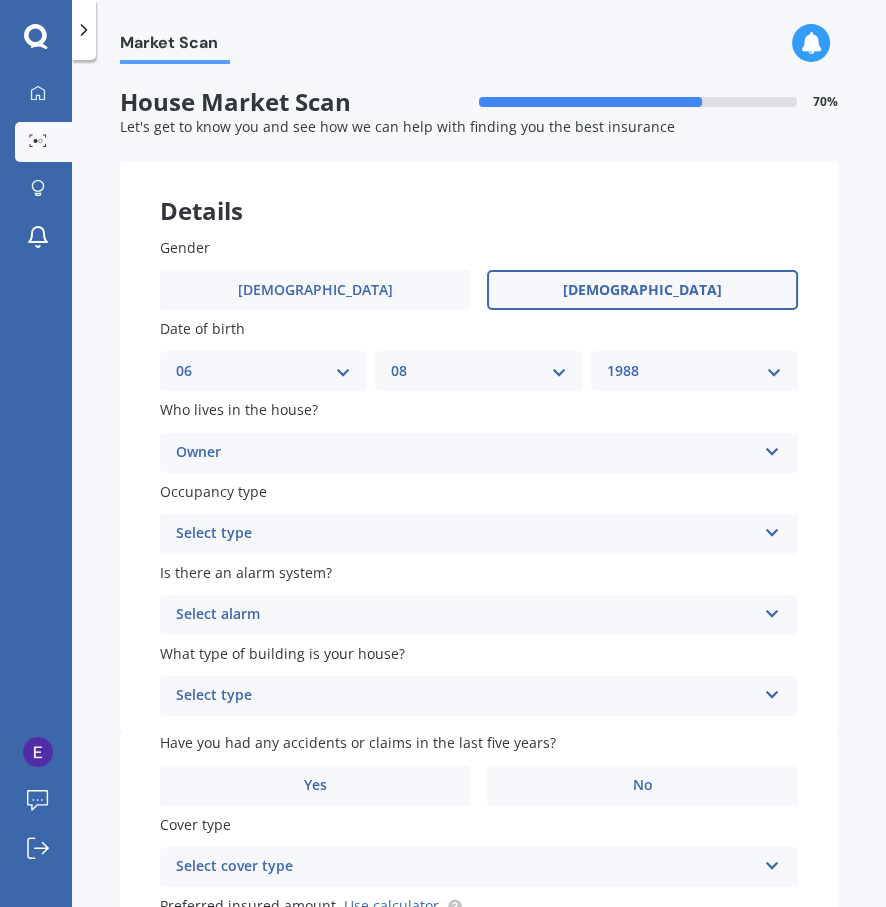 click on "Select type" at bounding box center [466, 534] 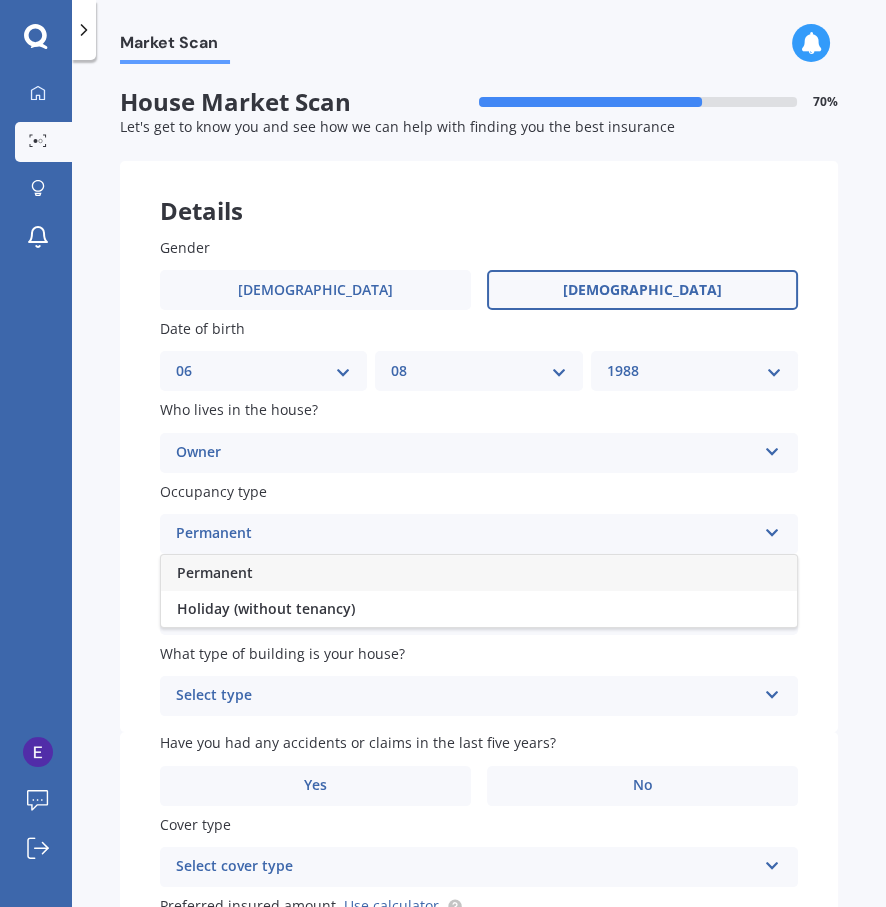 click on "Permanent" at bounding box center [215, 572] 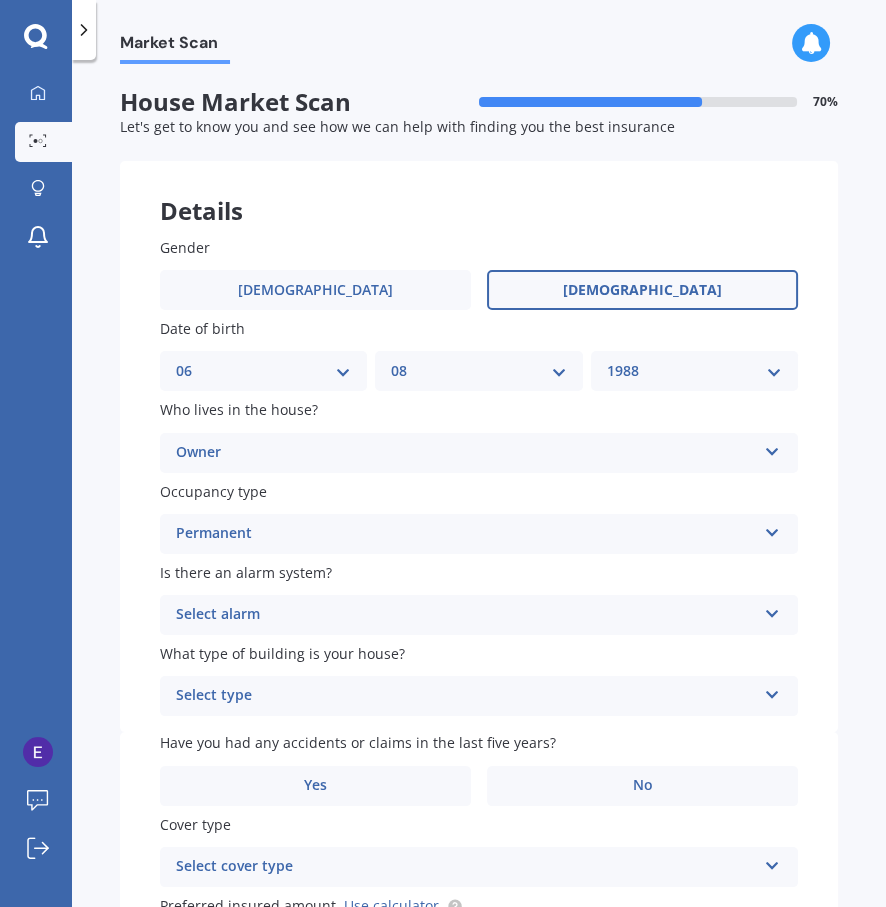 click on "Select alarm Yes, monitored Yes, not monitored No" at bounding box center [479, 615] 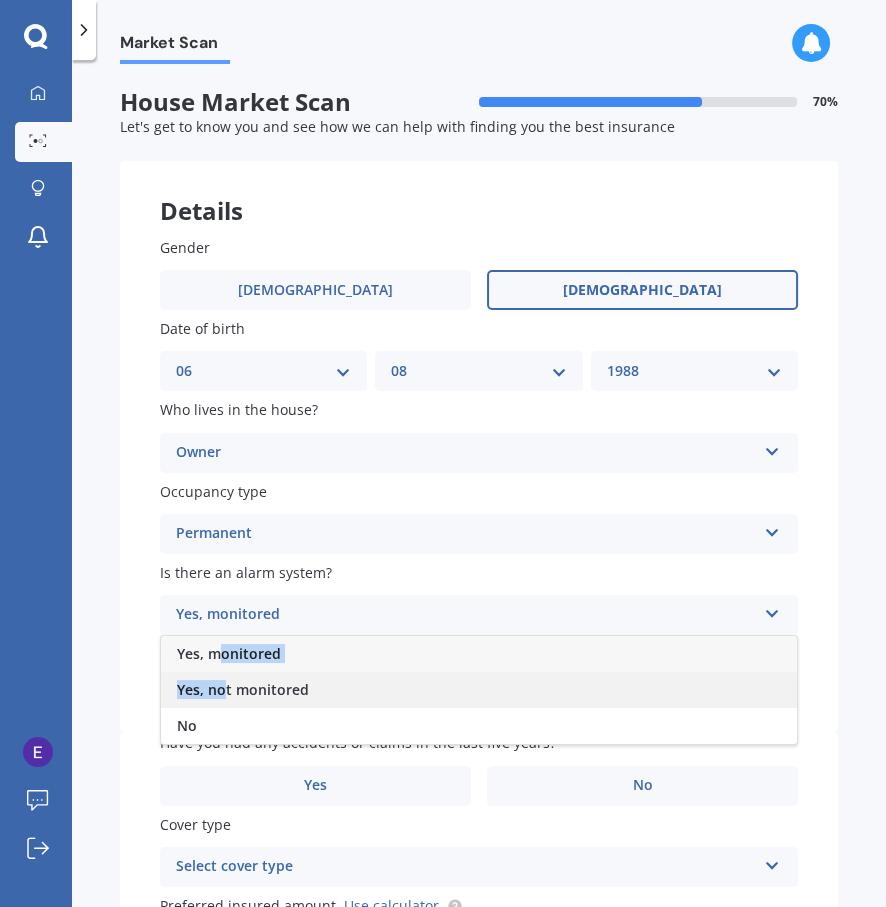 drag, startPoint x: 223, startPoint y: 661, endPoint x: 227, endPoint y: 702, distance: 41.19466 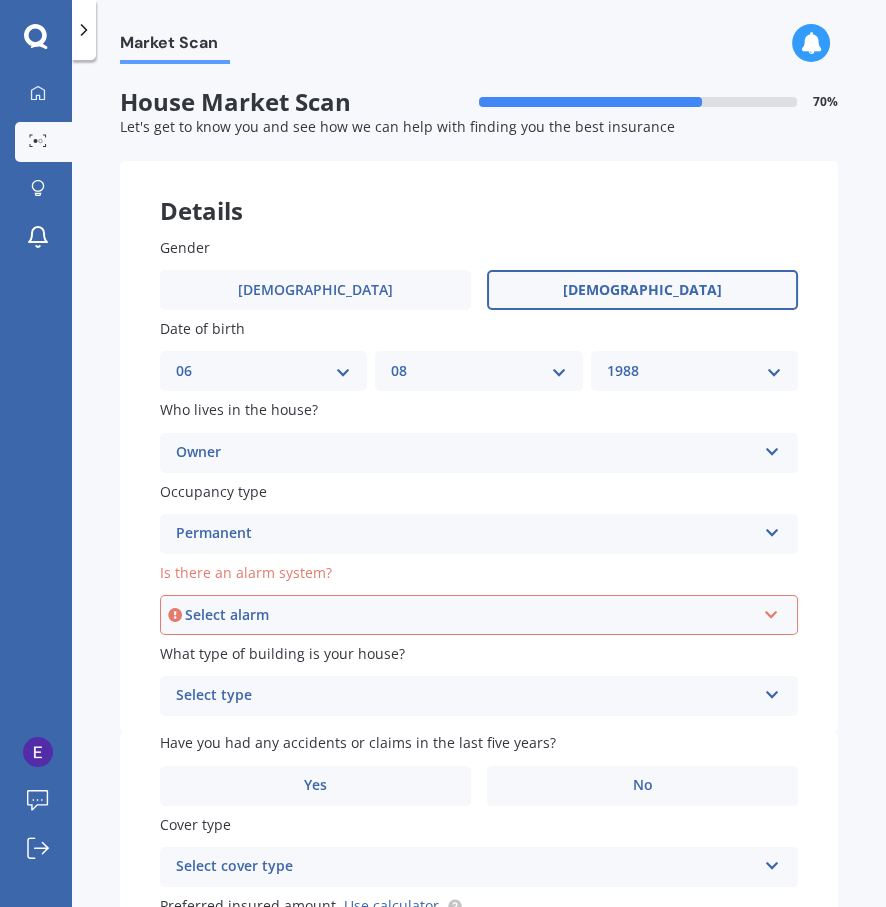 click on "Select type" at bounding box center [466, 696] 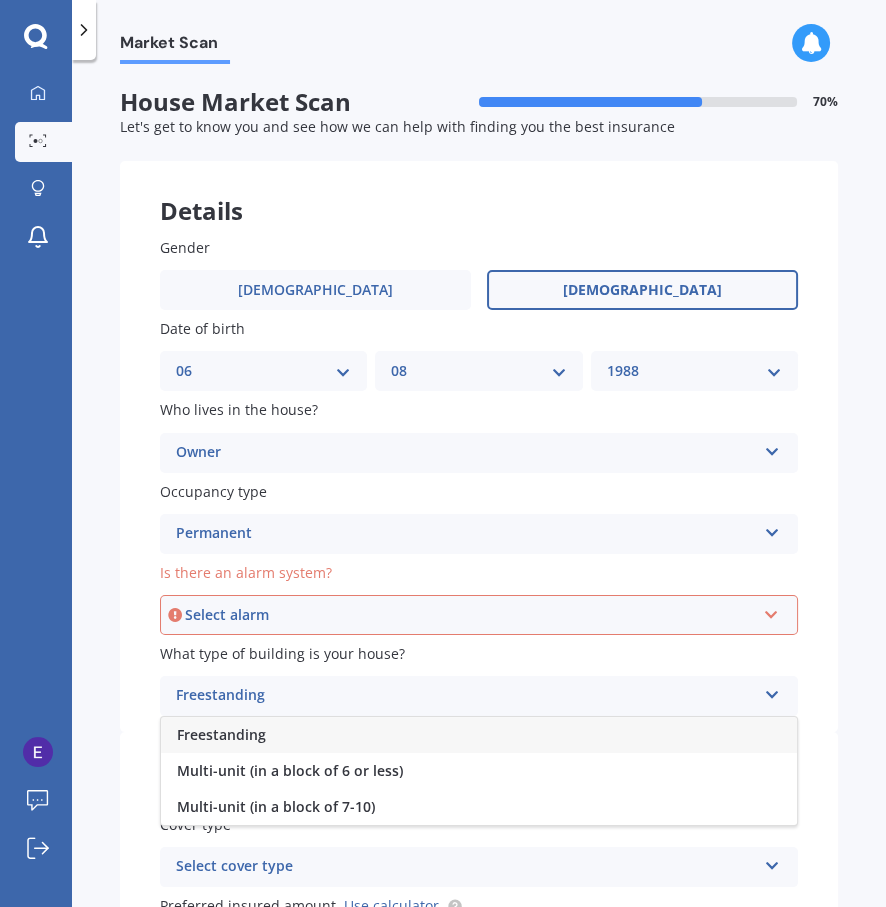 click on "Select alarm Yes, monitored Yes, not monitored No" at bounding box center [479, 615] 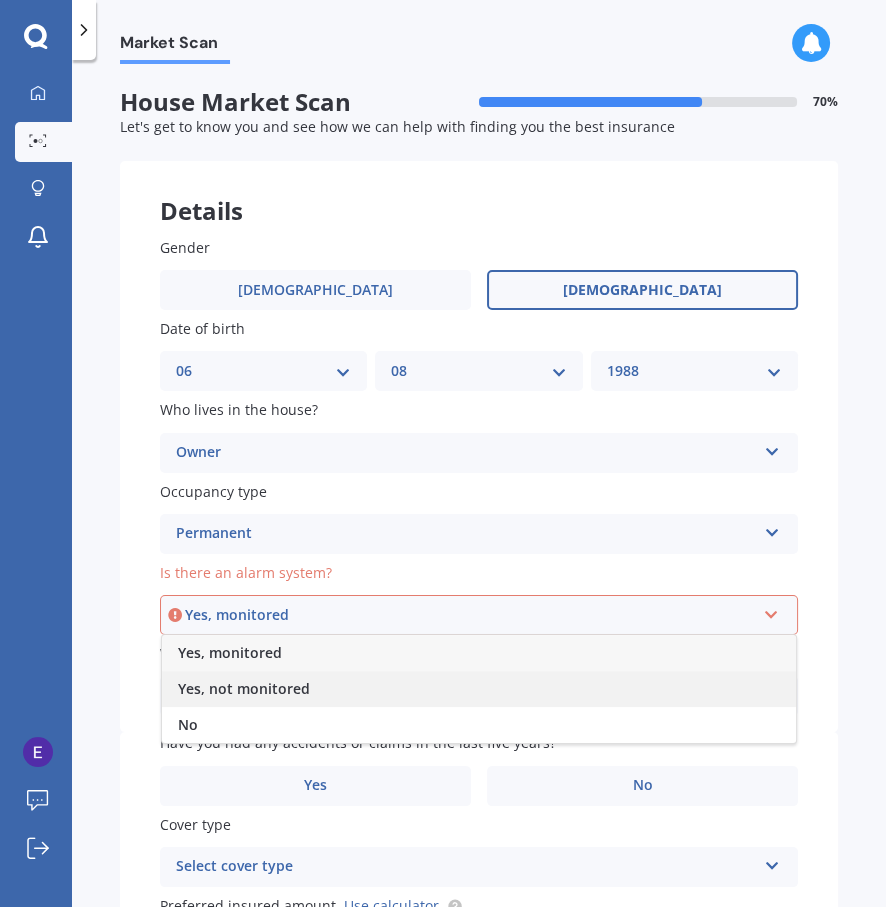 click on "Yes, not monitored" at bounding box center [244, 688] 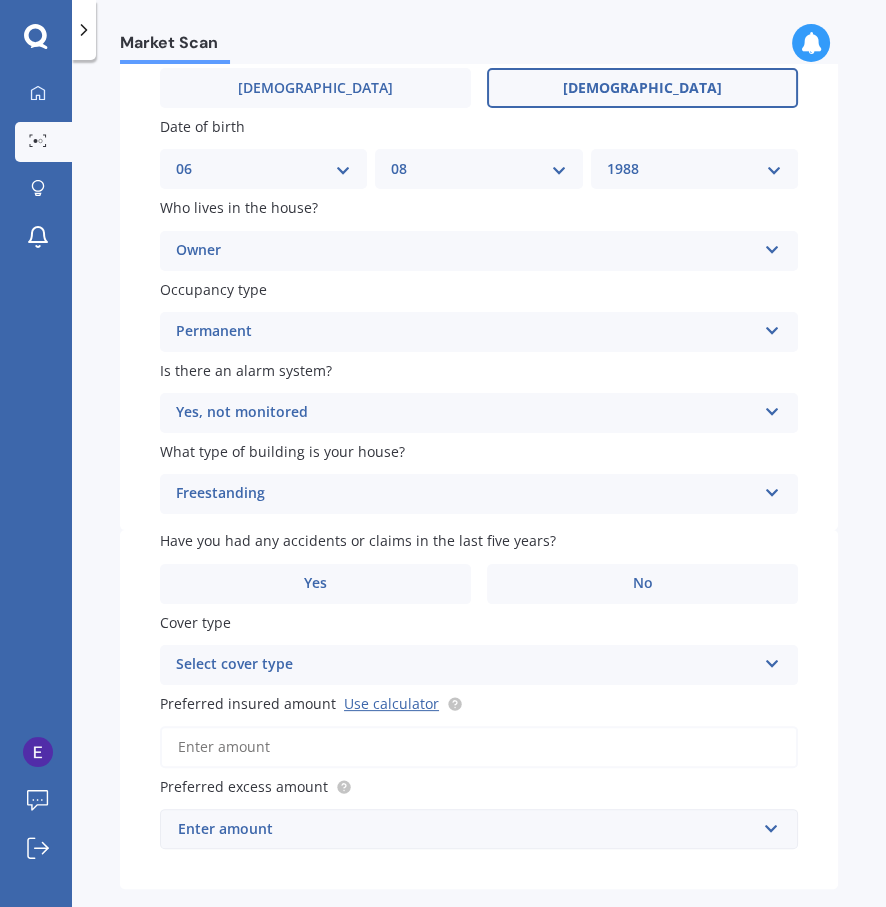 scroll, scrollTop: 229, scrollLeft: 0, axis: vertical 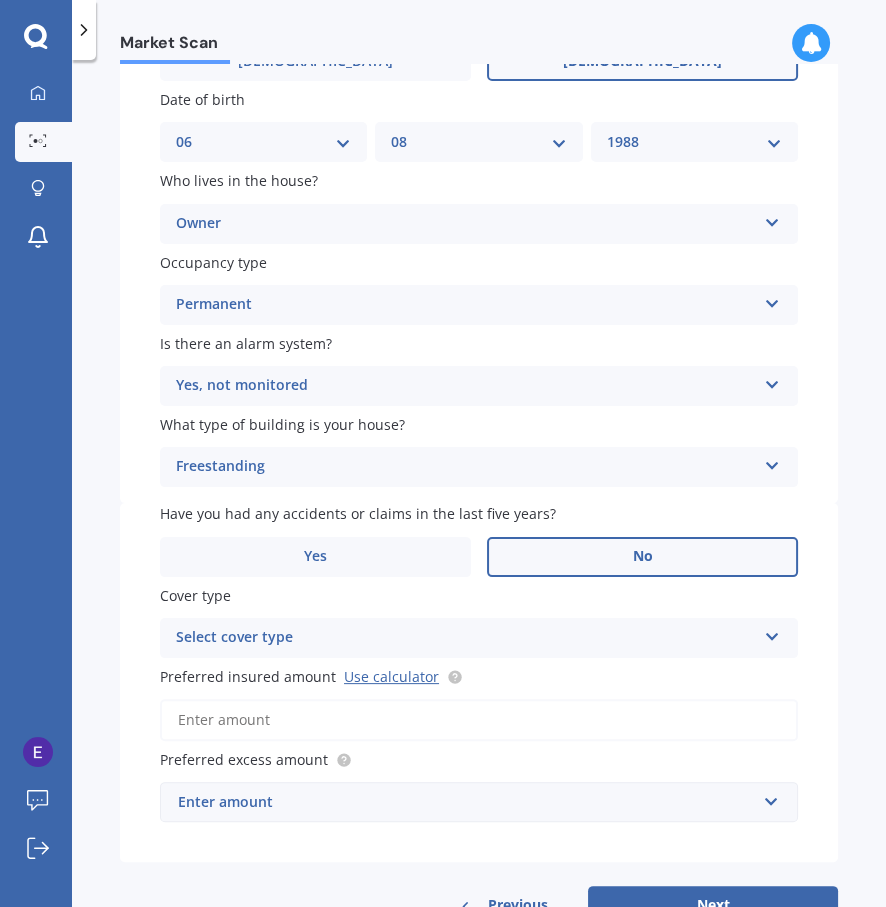 click on "No" at bounding box center [642, 557] 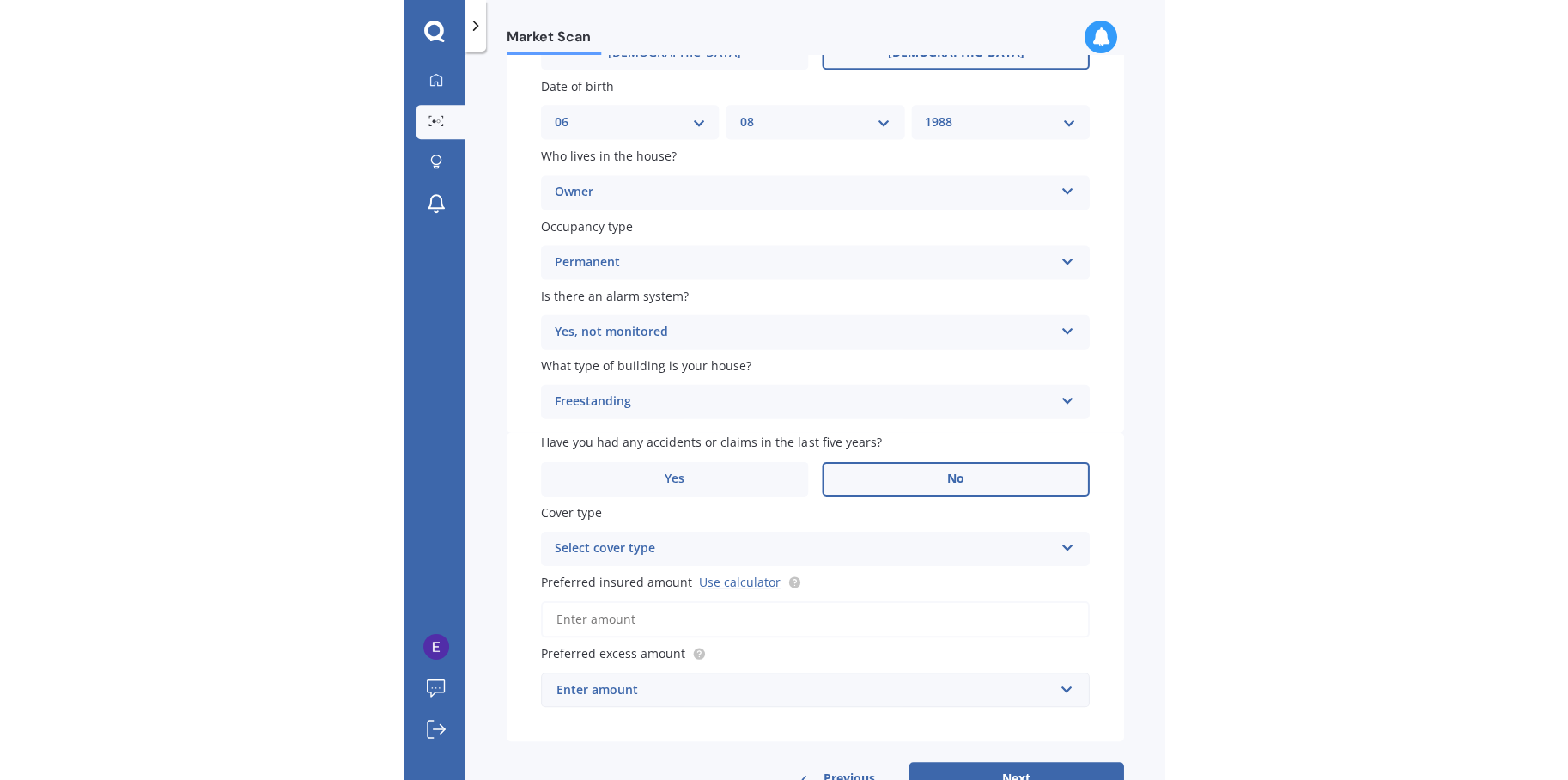 scroll, scrollTop: 256, scrollLeft: 0, axis: vertical 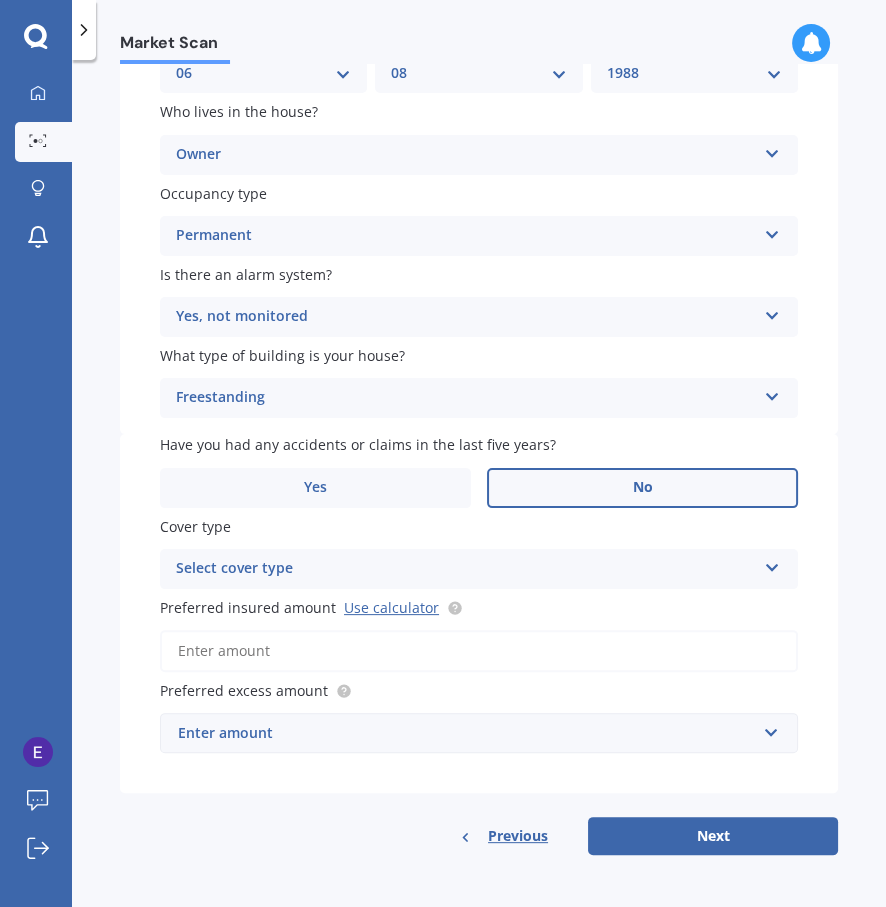 click on "Select cover type" at bounding box center [466, 569] 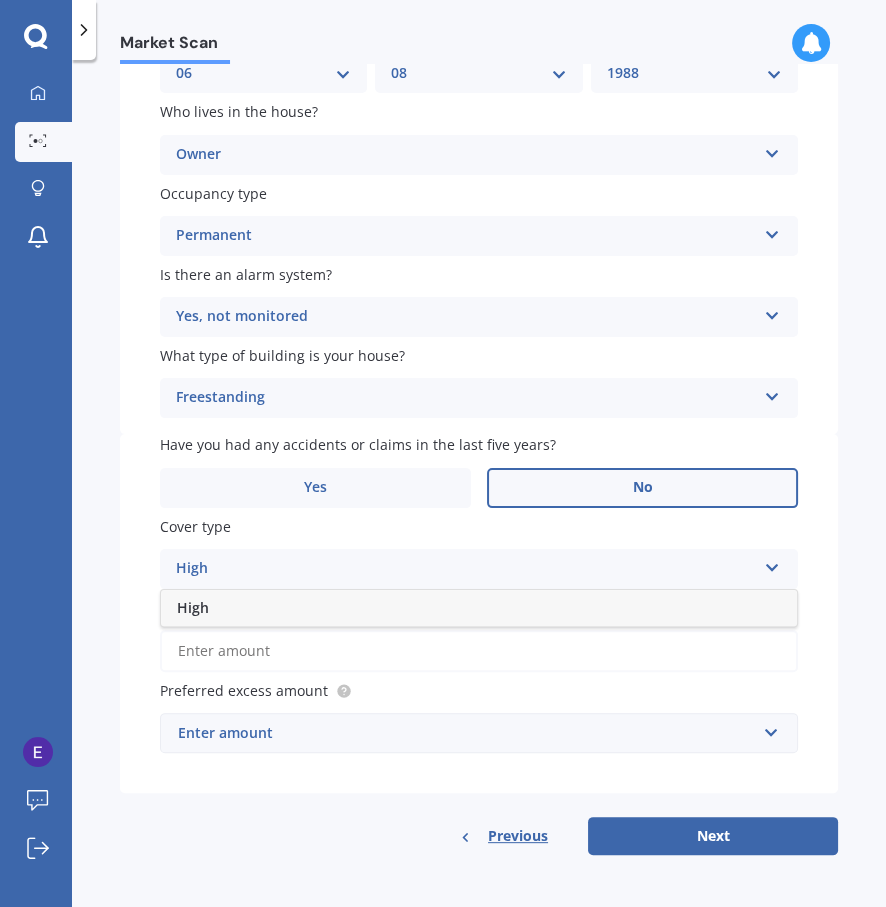 click on "High" at bounding box center (479, 608) 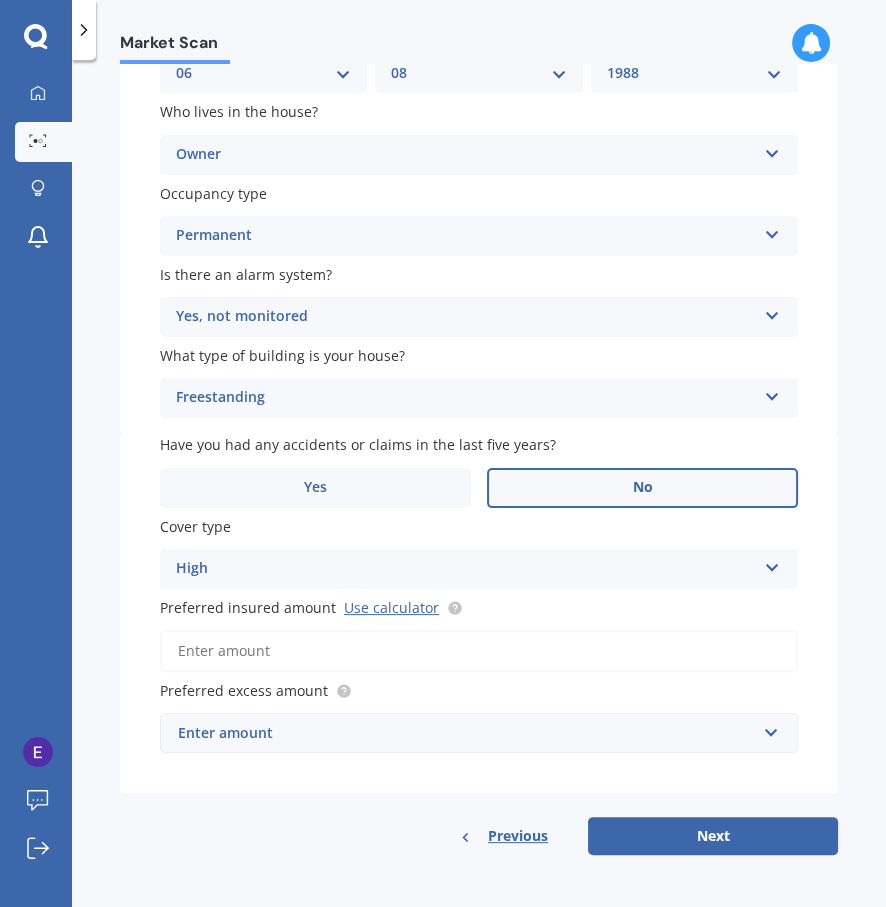 click on "Preferred insured amount Use calculator" at bounding box center (479, 651) 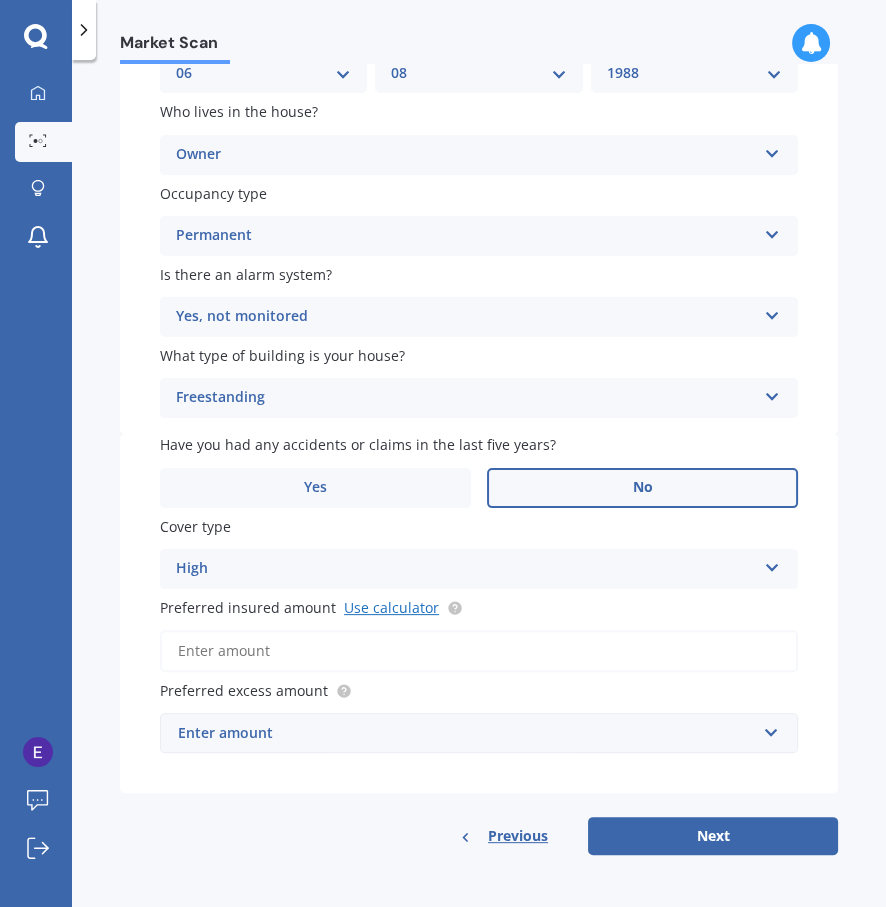 click on "Use calculator" at bounding box center [391, 607] 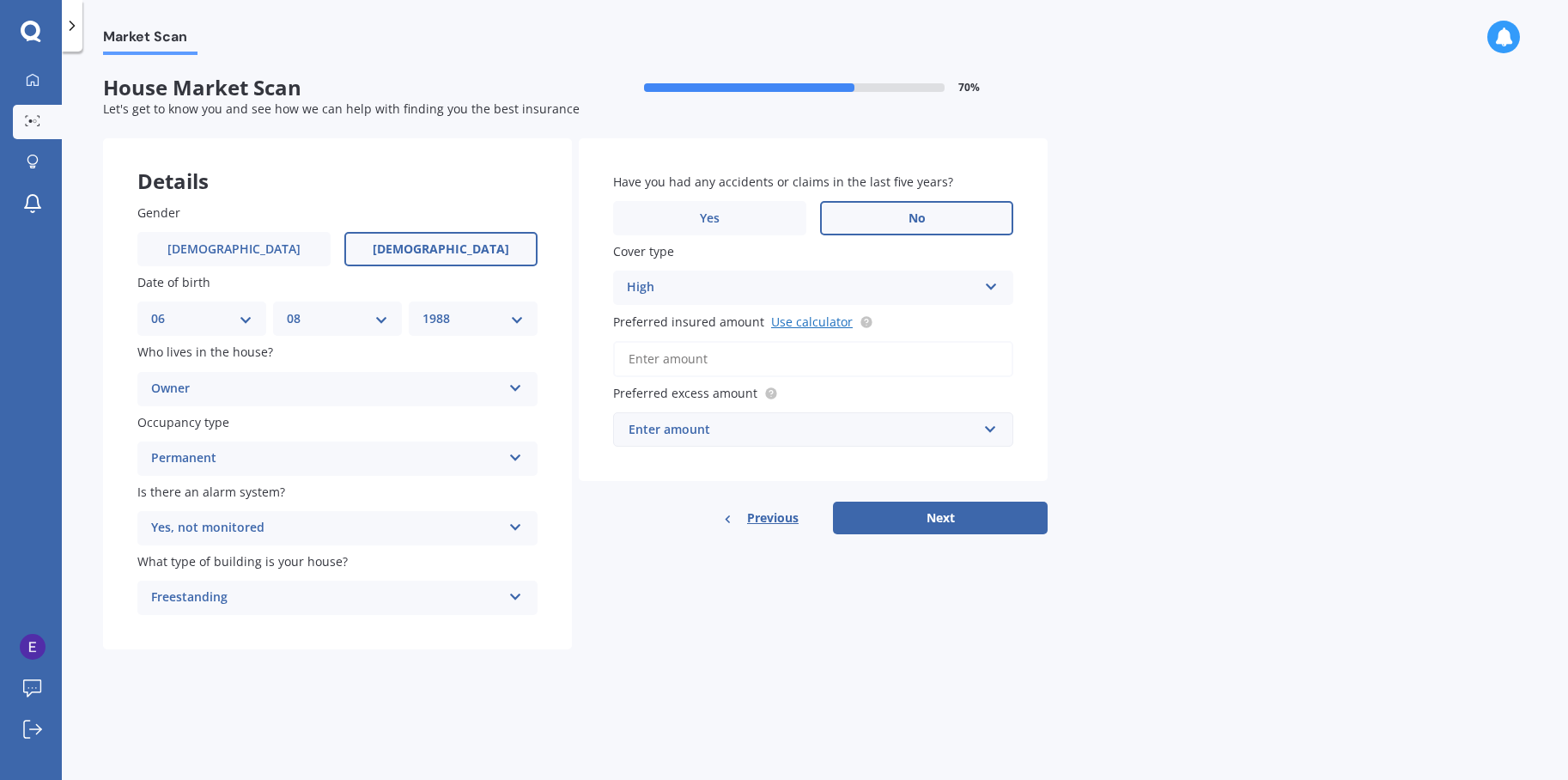 scroll, scrollTop: 0, scrollLeft: 0, axis: both 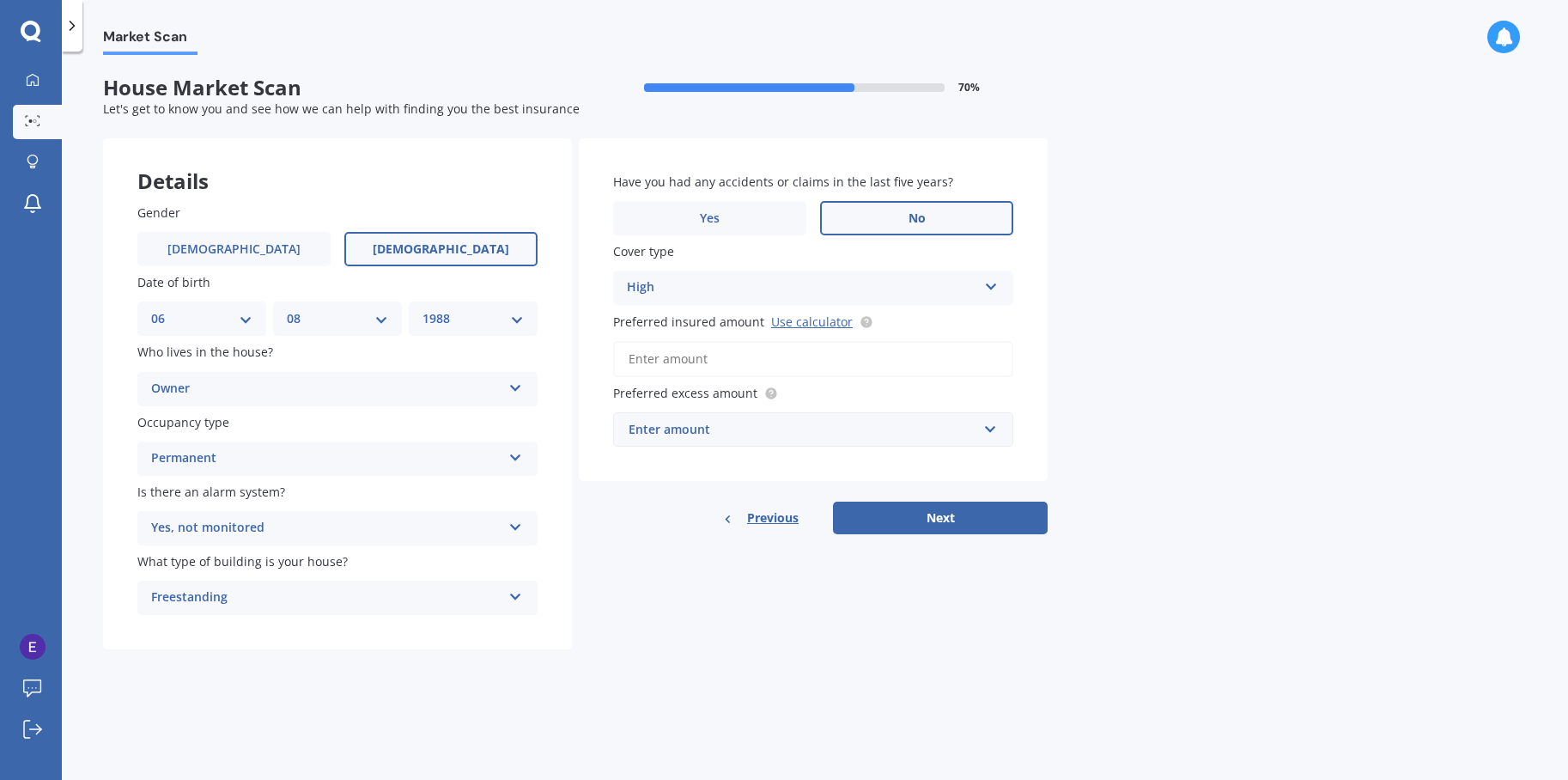 click on "Preferred insured amount Use calculator" at bounding box center [813, 359] 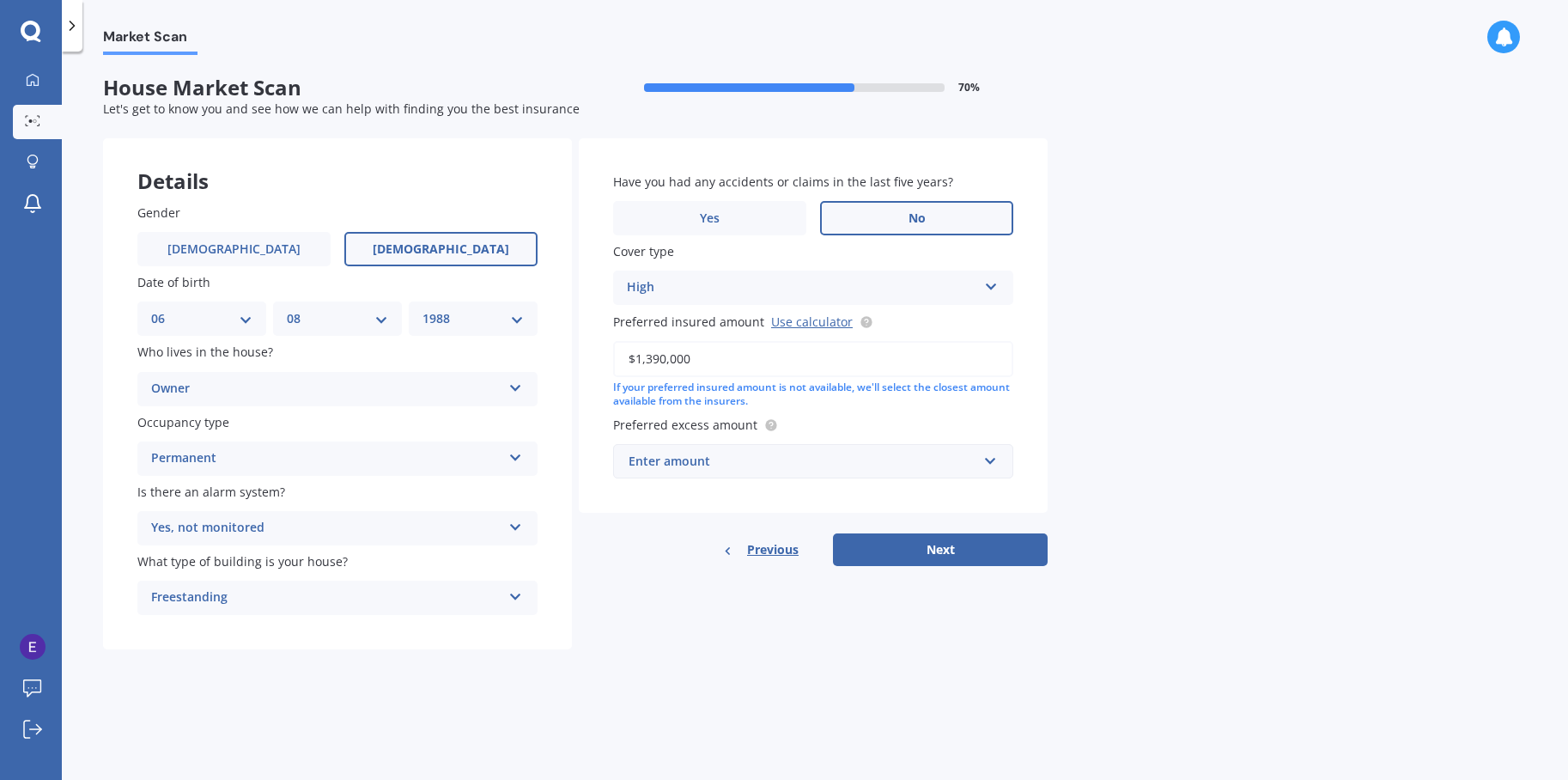 drag, startPoint x: 655, startPoint y: 360, endPoint x: 644, endPoint y: 360, distance: 11 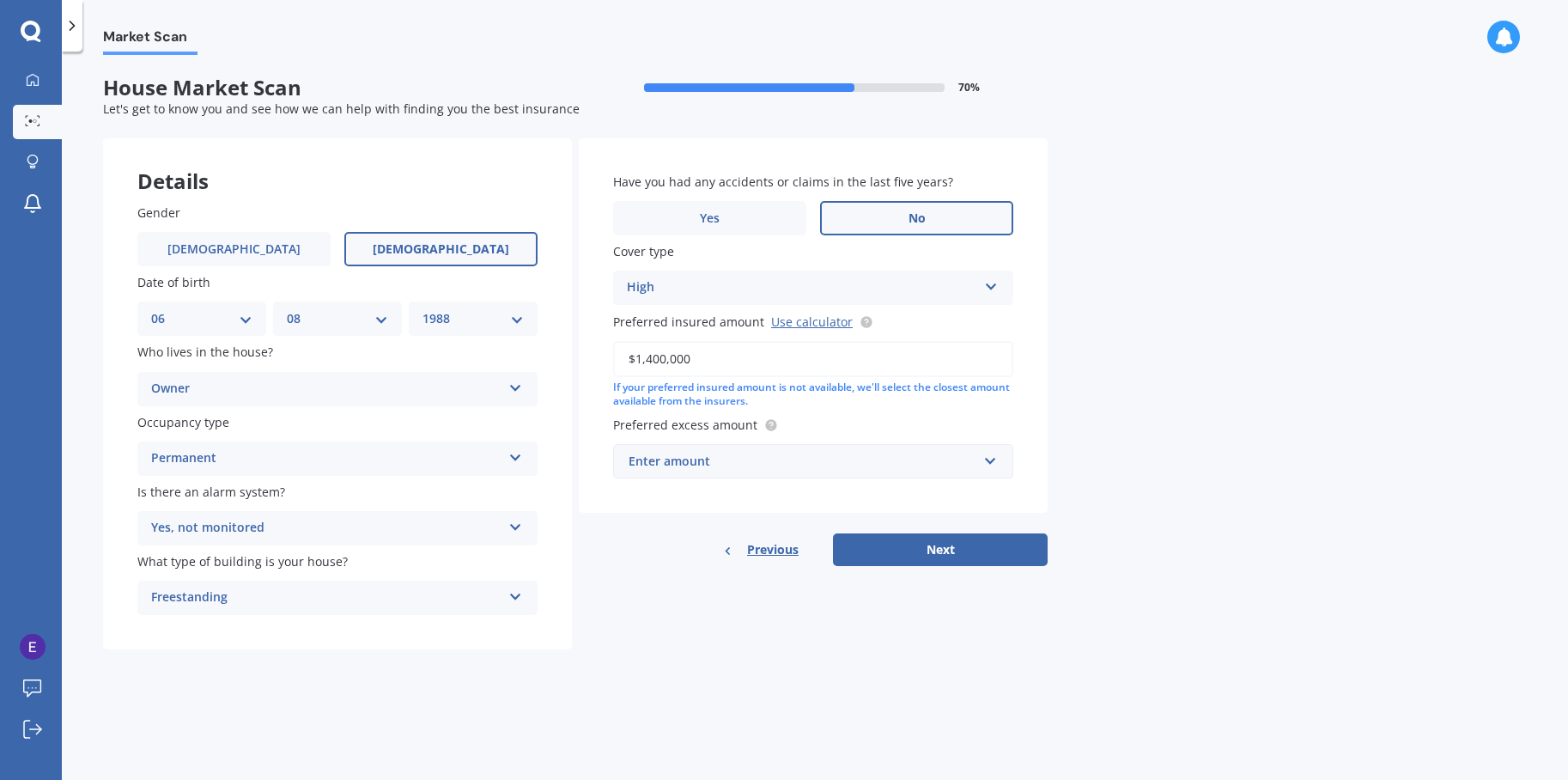 type on "$1,400,000" 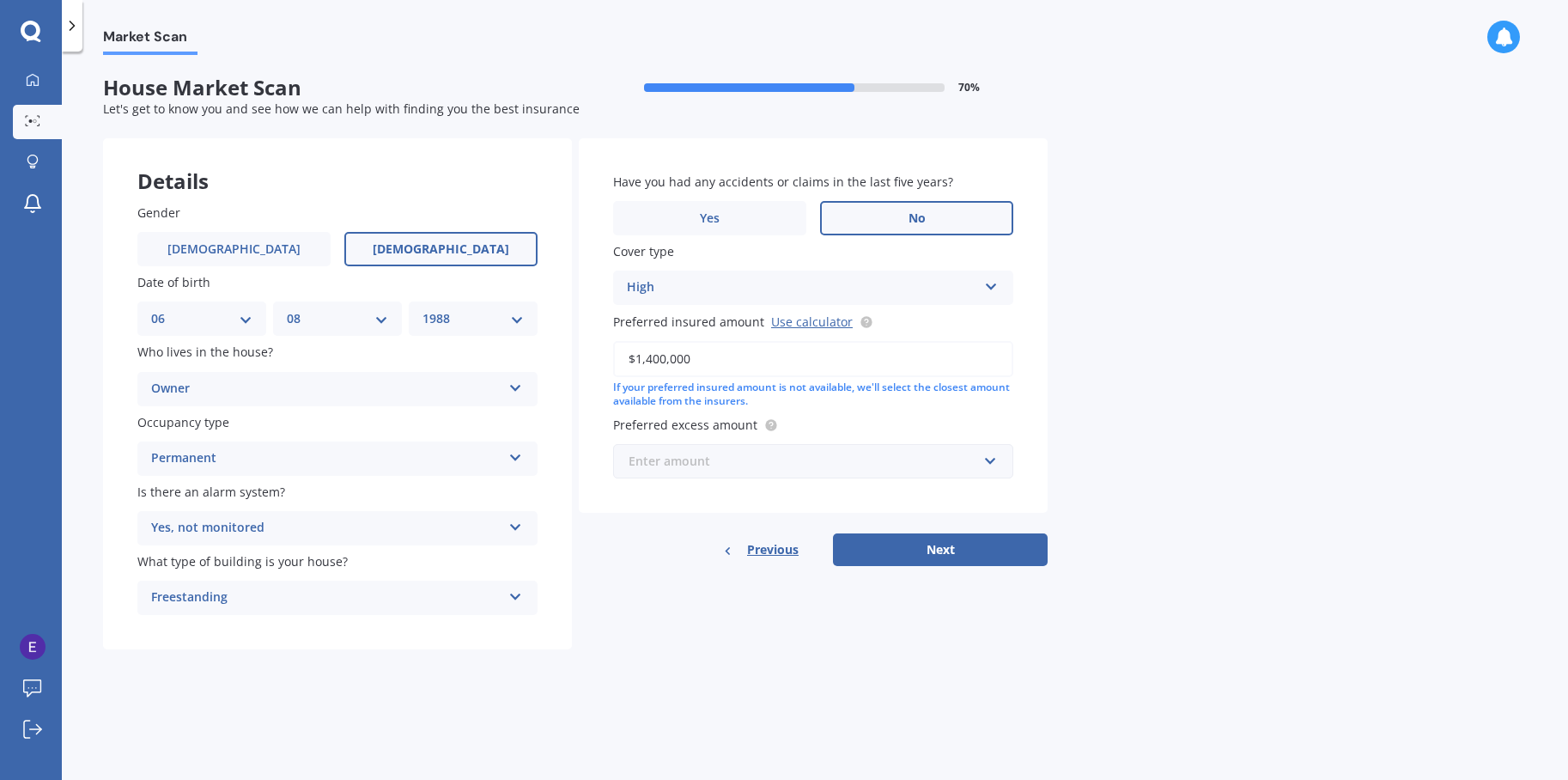 click at bounding box center [807, 461] 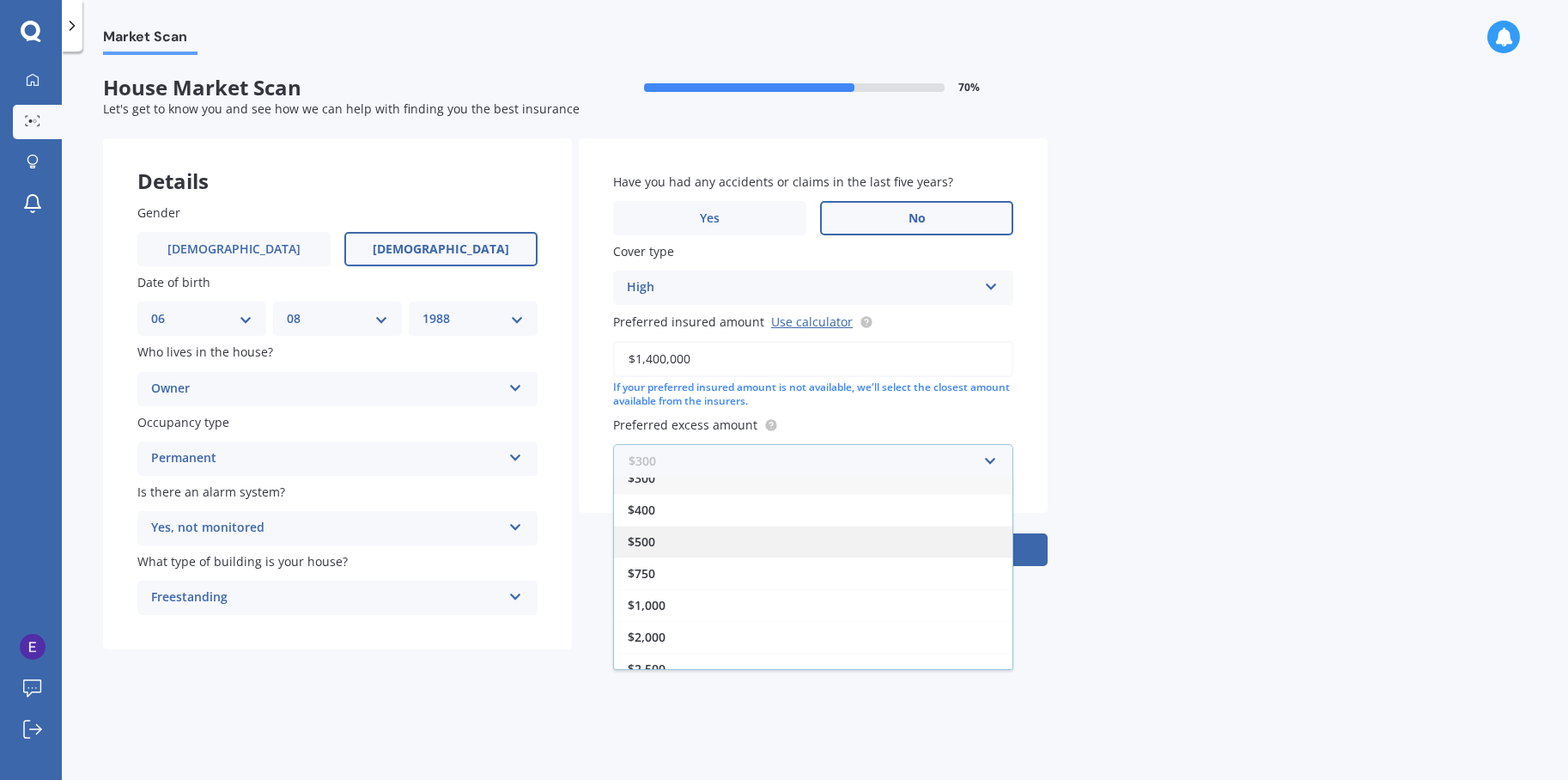 scroll, scrollTop: 29, scrollLeft: 0, axis: vertical 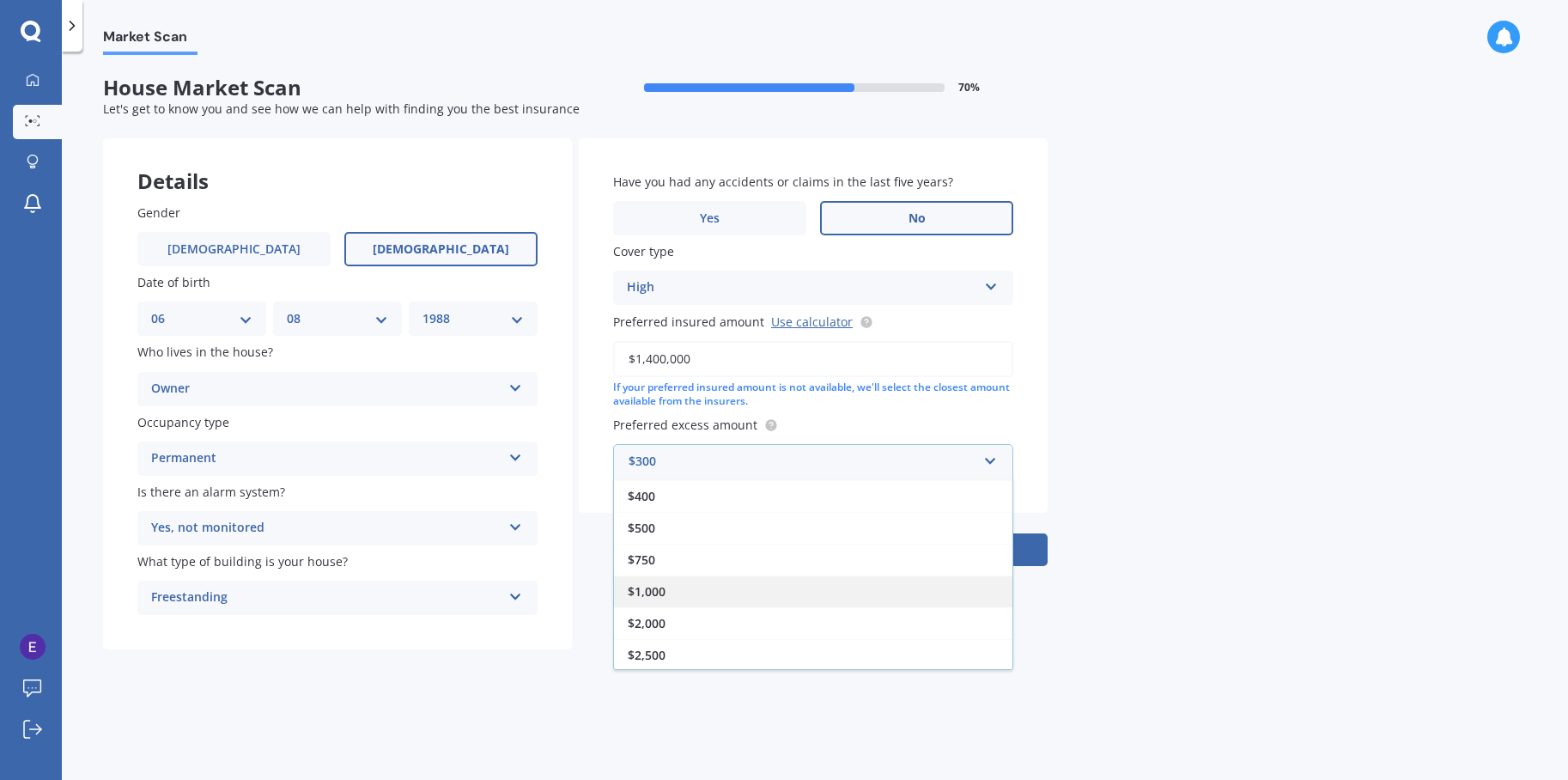 click on "$1,000" at bounding box center [813, 591] 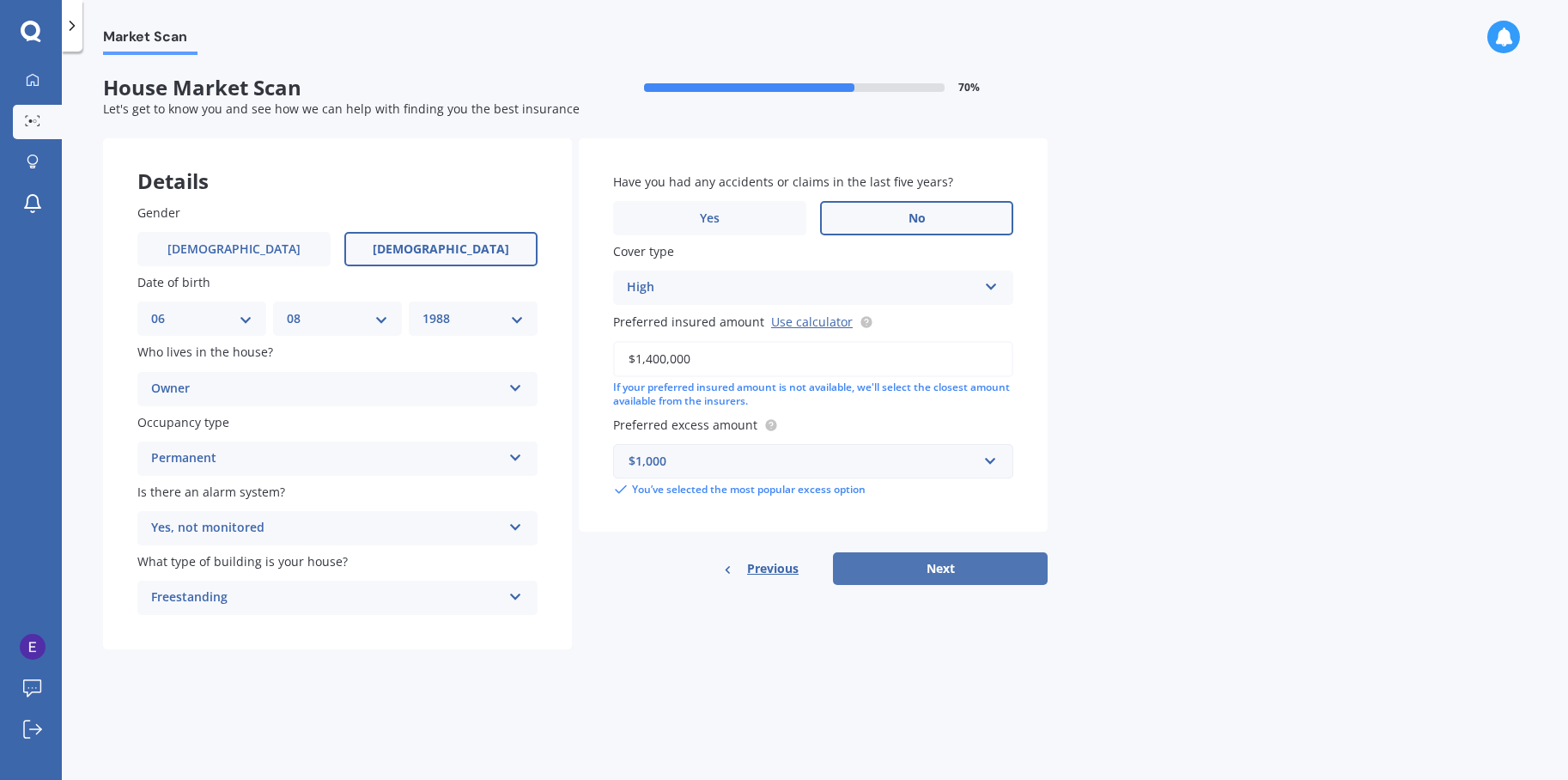 click on "Next" at bounding box center [940, 569] 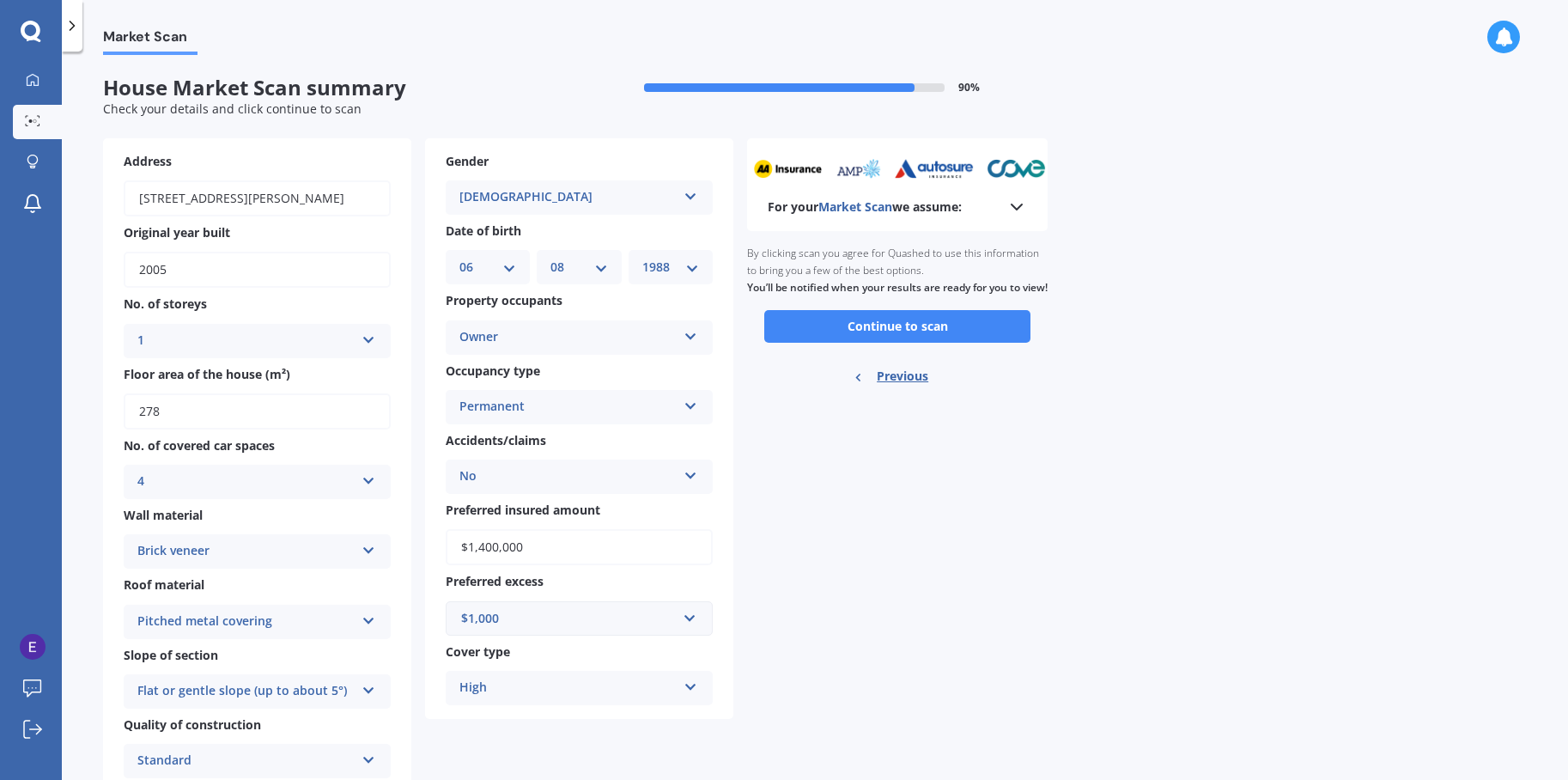 drag, startPoint x: 198, startPoint y: 259, endPoint x: 159, endPoint y: 265, distance: 39.45884 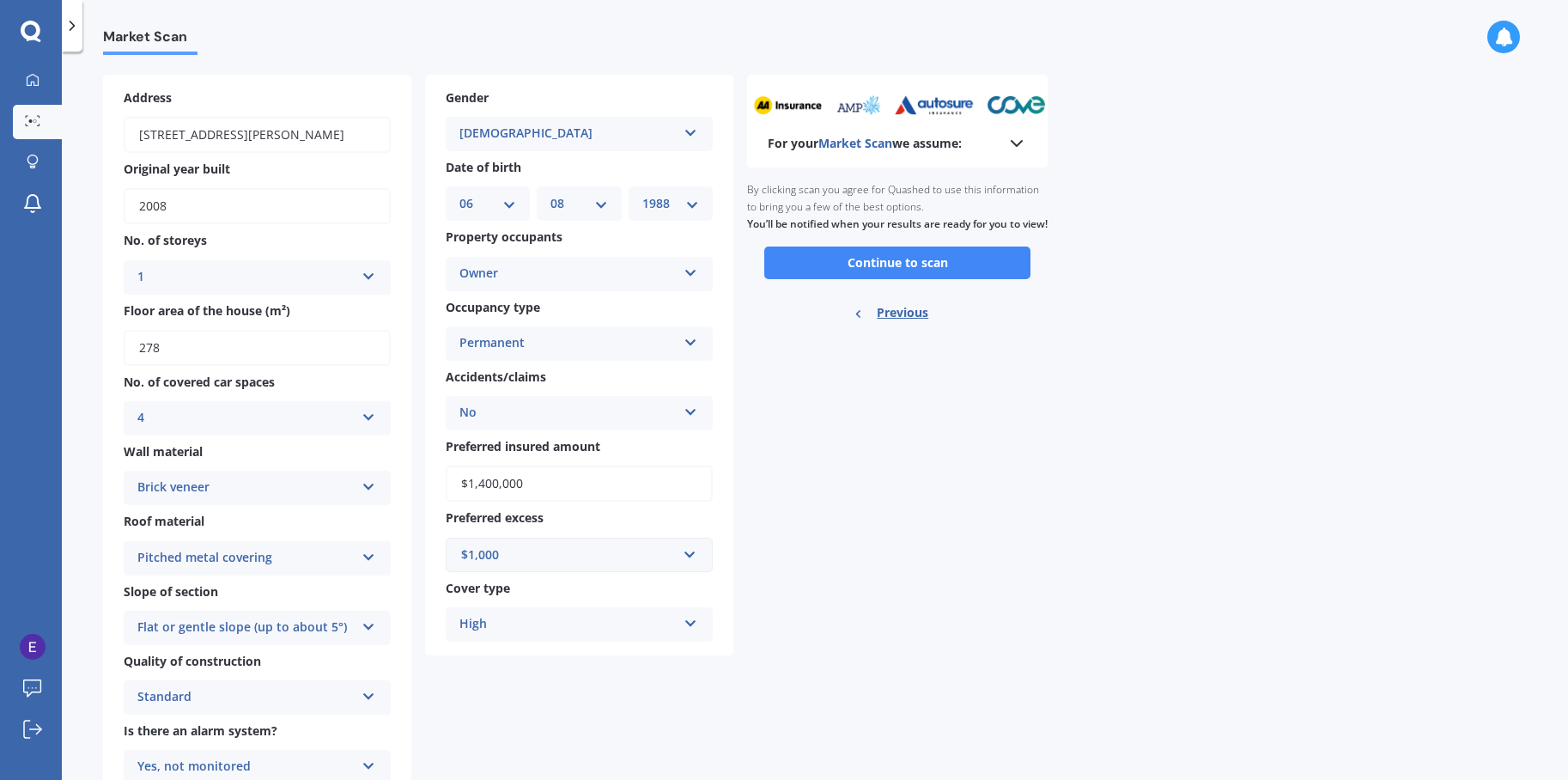 scroll, scrollTop: 195, scrollLeft: 0, axis: vertical 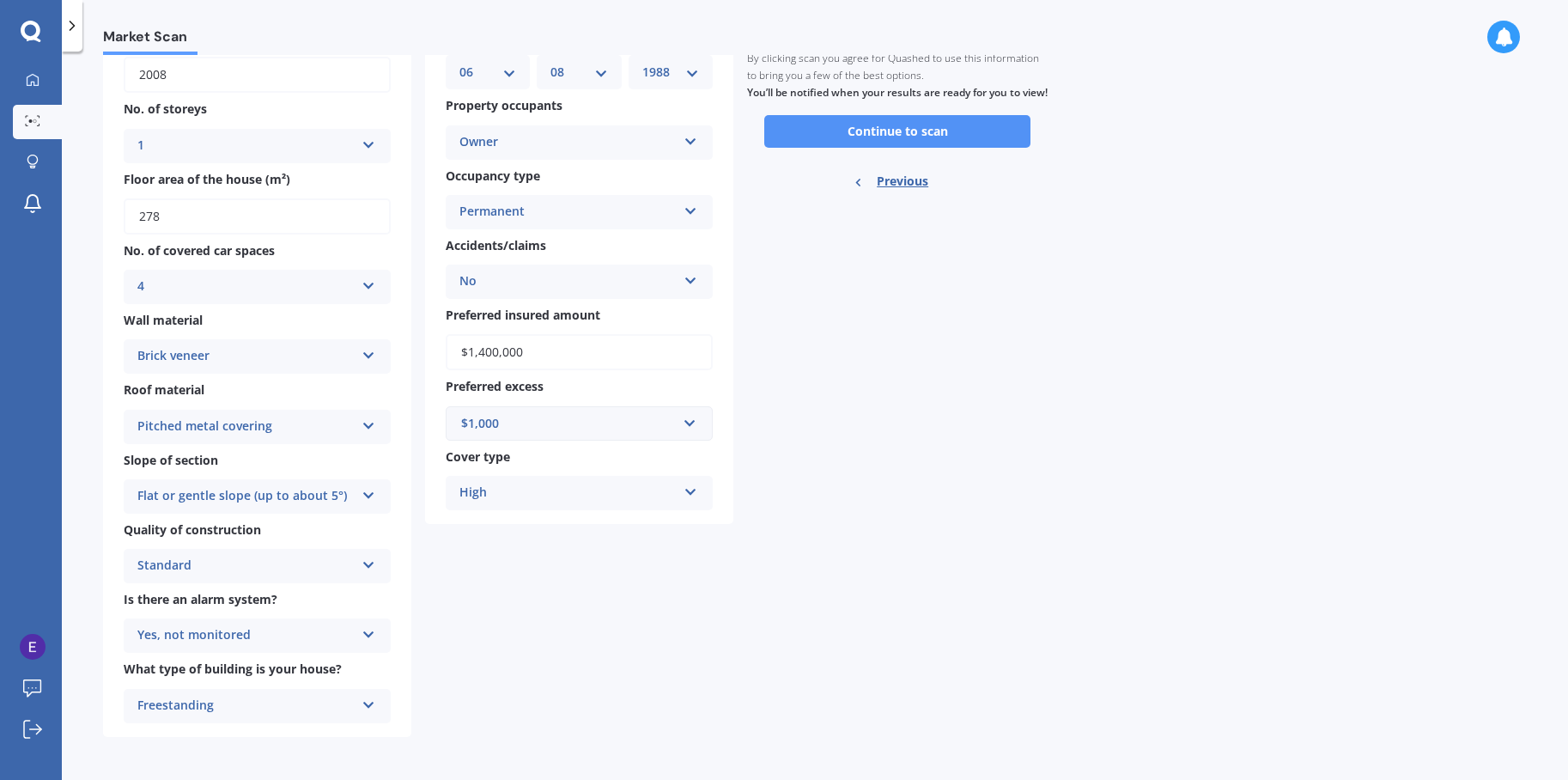 type on "2008" 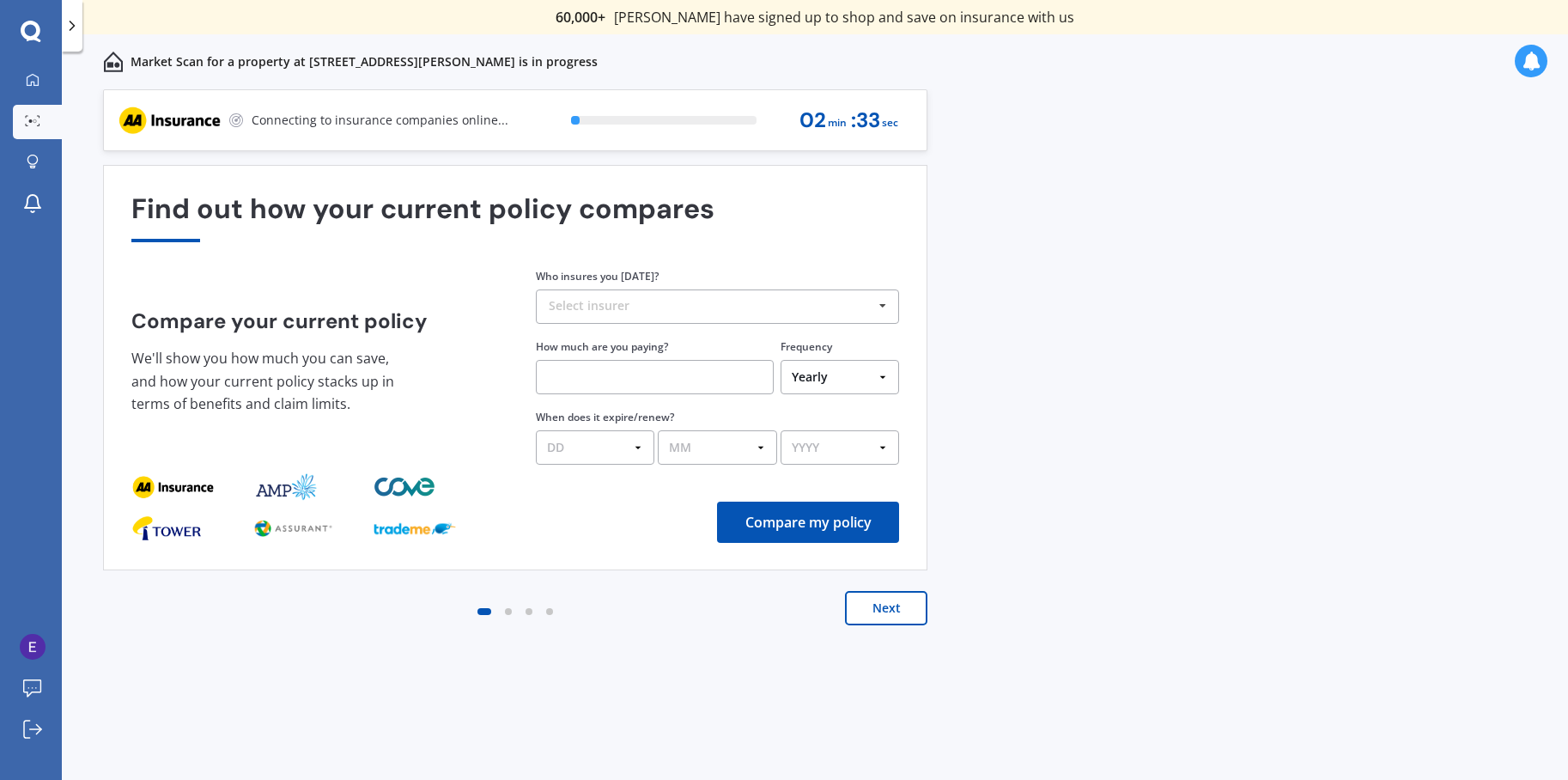 scroll, scrollTop: 0, scrollLeft: 0, axis: both 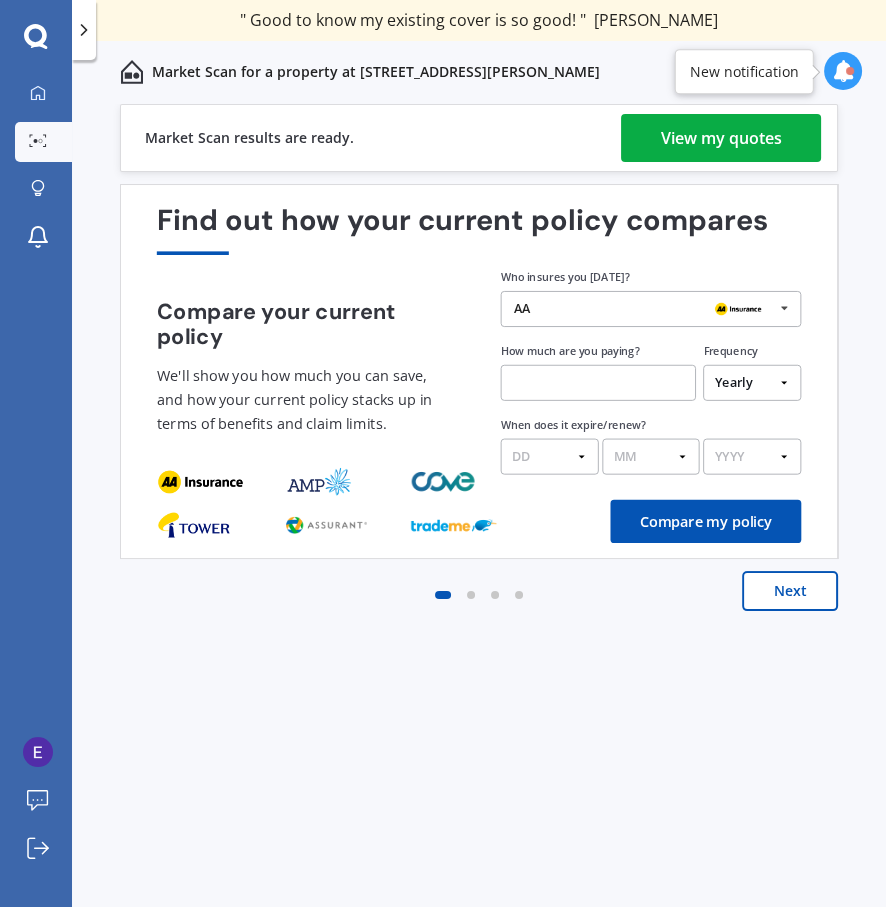 click on "View my quotes" at bounding box center [721, 138] 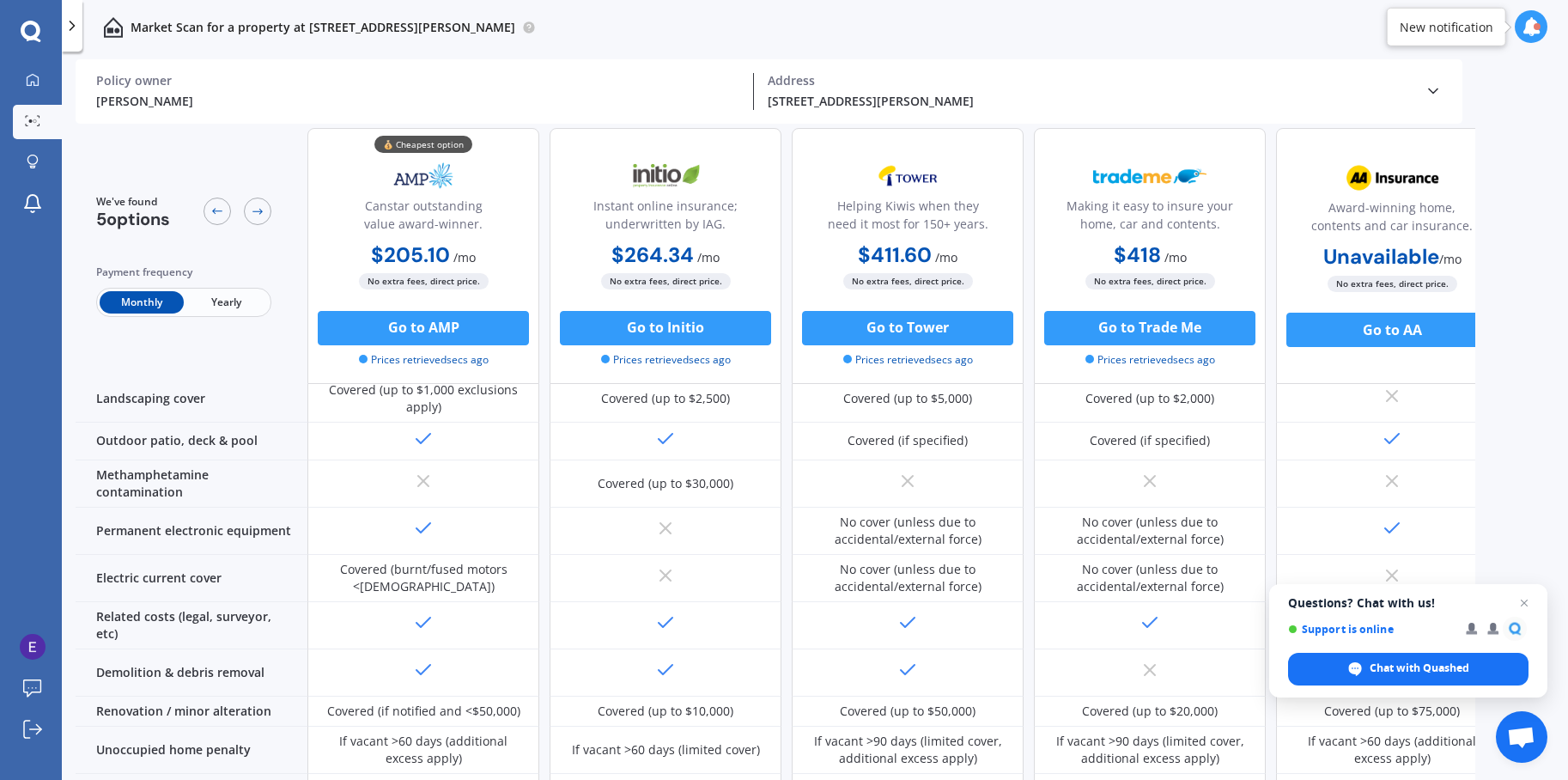 scroll, scrollTop: 655, scrollLeft: 0, axis: vertical 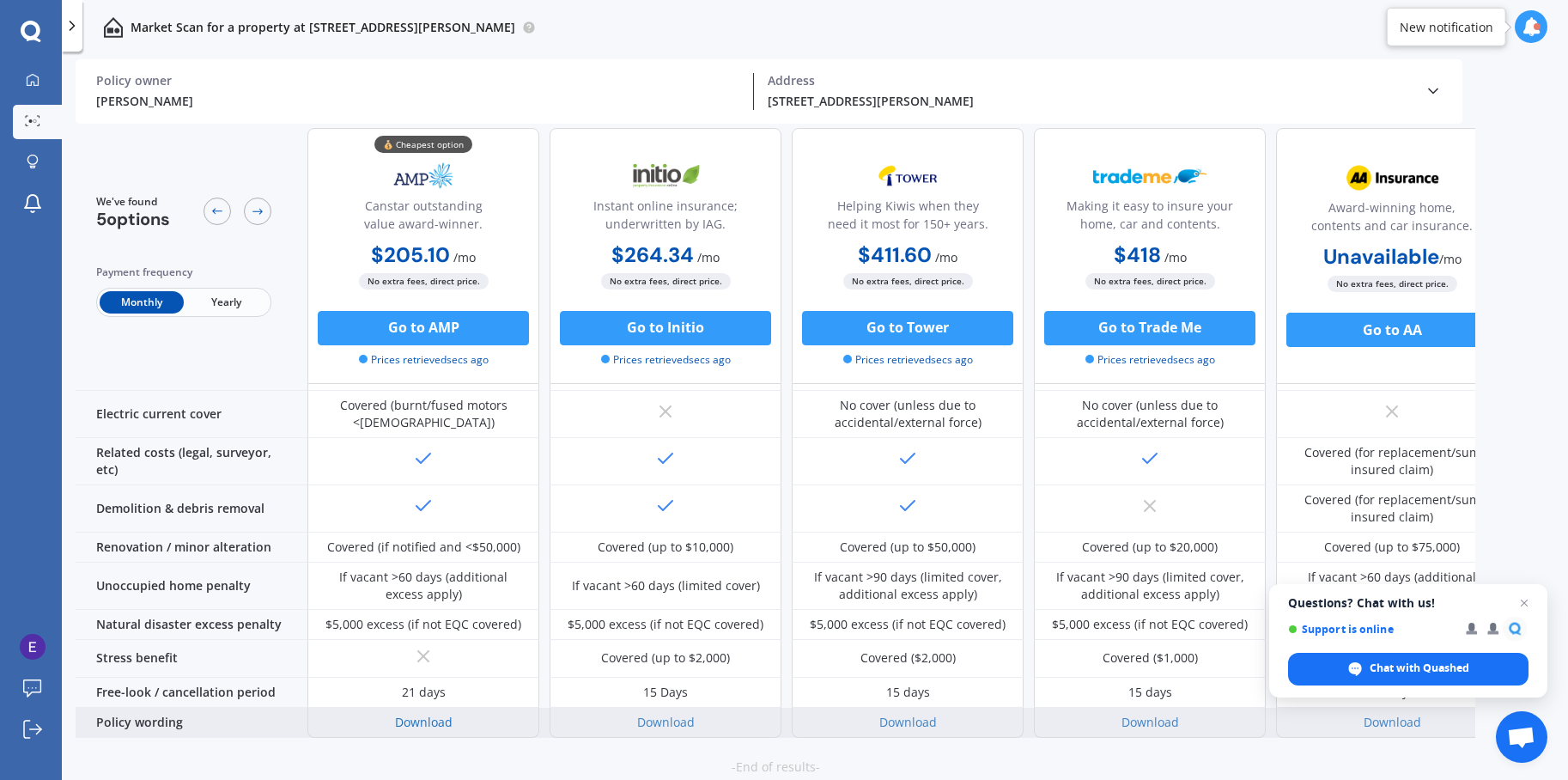 click on "Download" at bounding box center (423, 722) 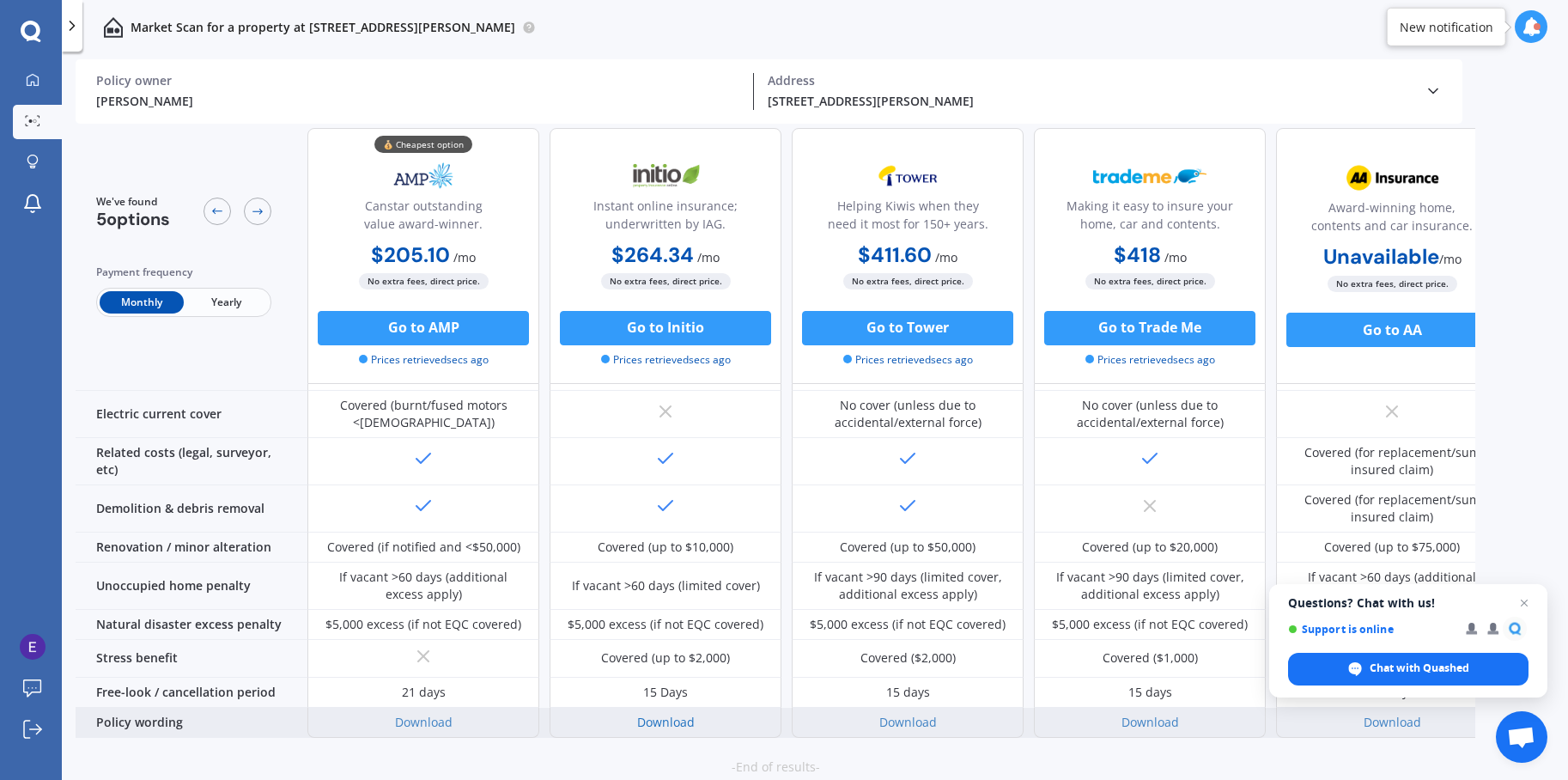 click on "Download" at bounding box center [665, 722] 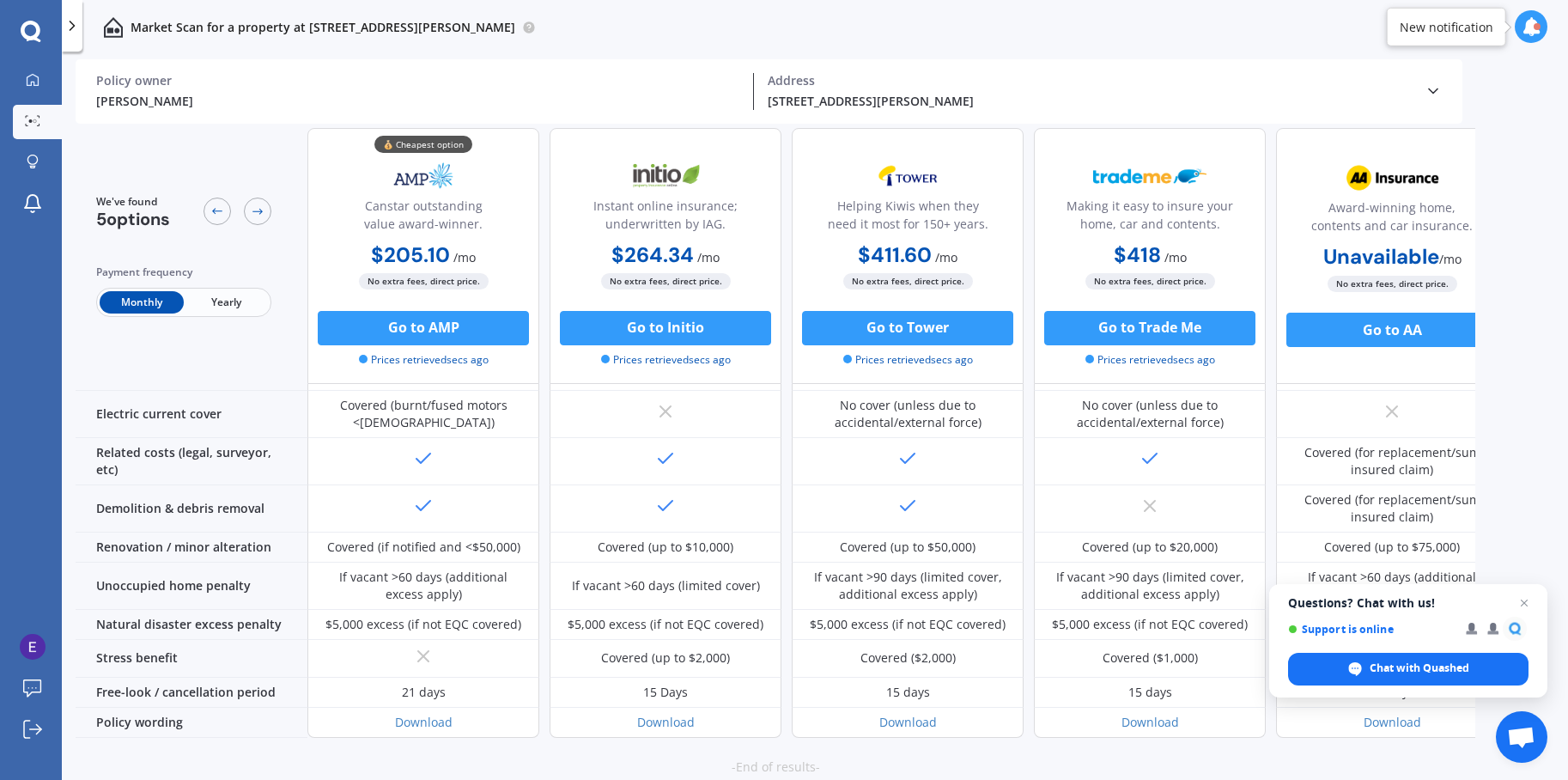 click on "Questions? Chat with us! Support is online Chat with Quashed" at bounding box center [1408, 641] 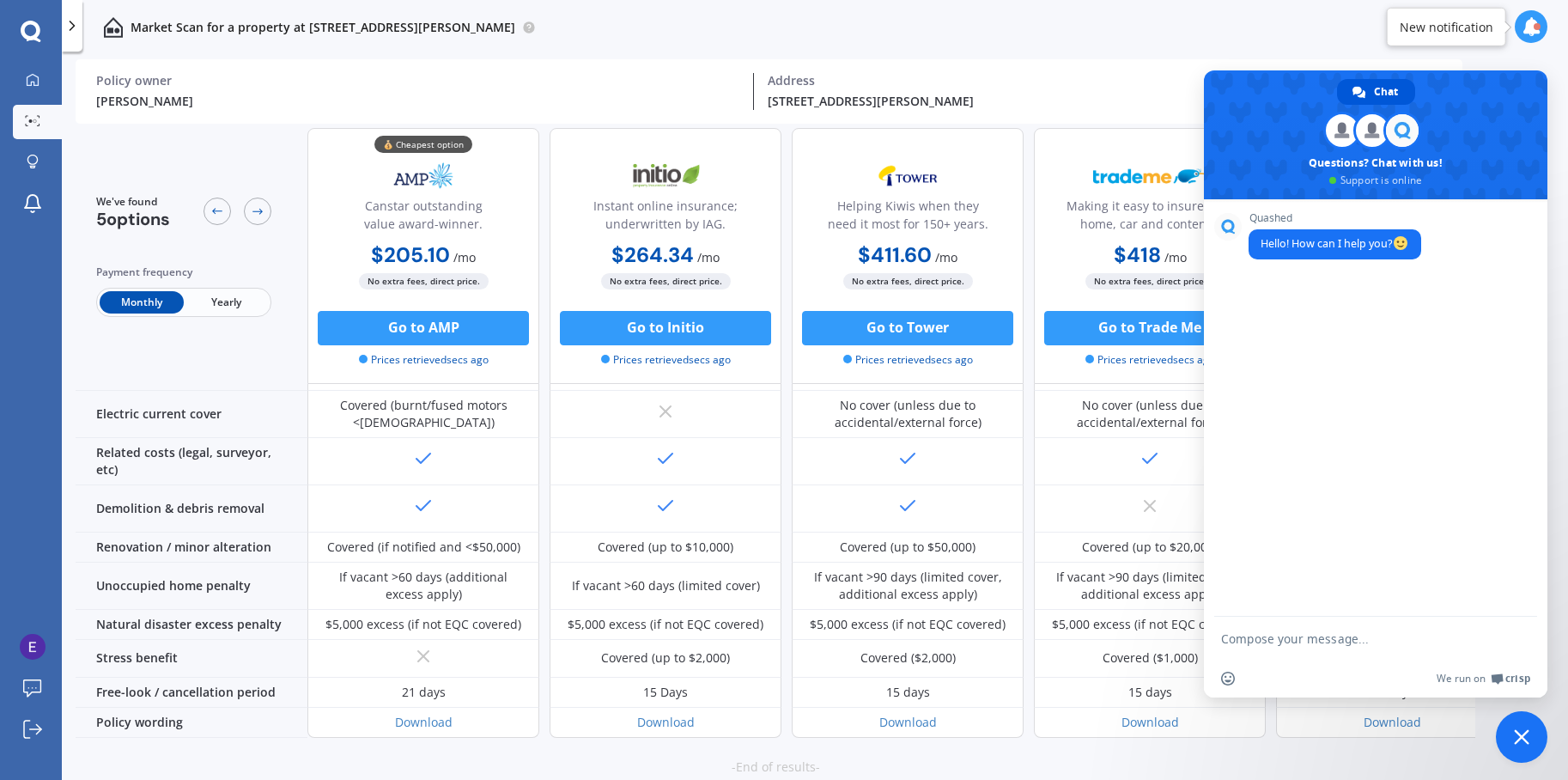 click on "-End of results- Go back to the top" at bounding box center (775, 777) 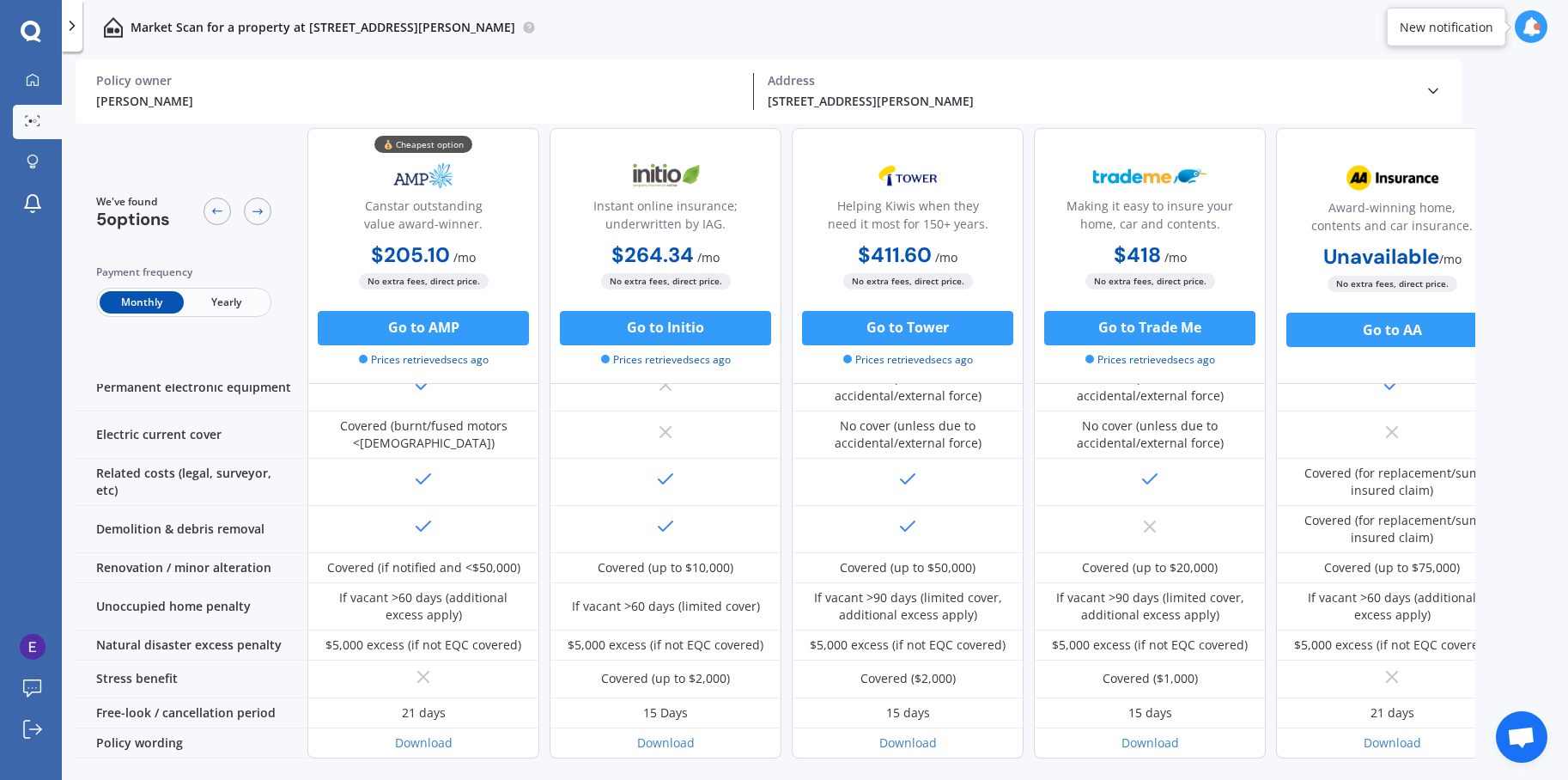 scroll, scrollTop: 655, scrollLeft: 0, axis: vertical 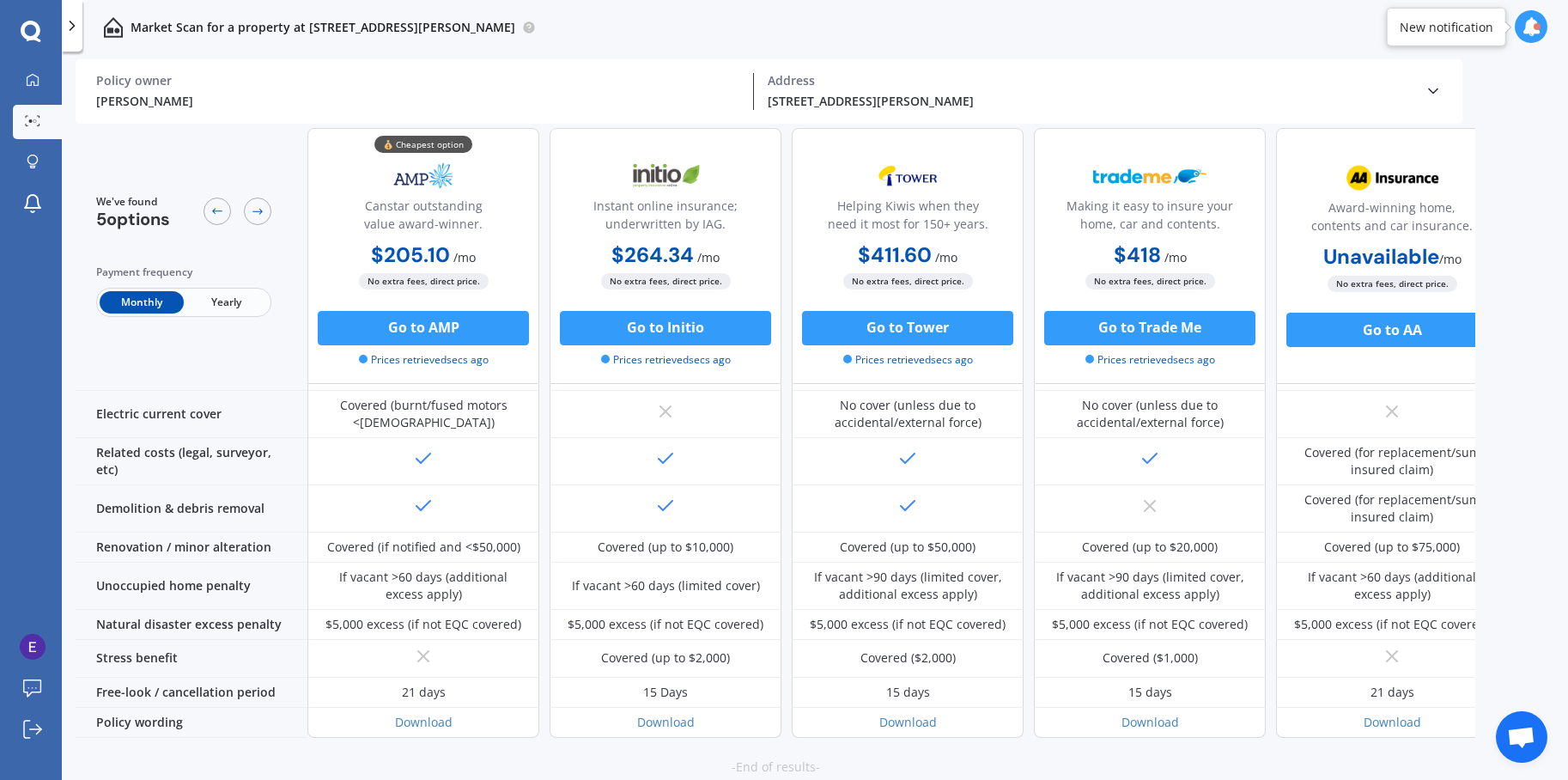 click on "Address" at bounding box center [1089, 81] 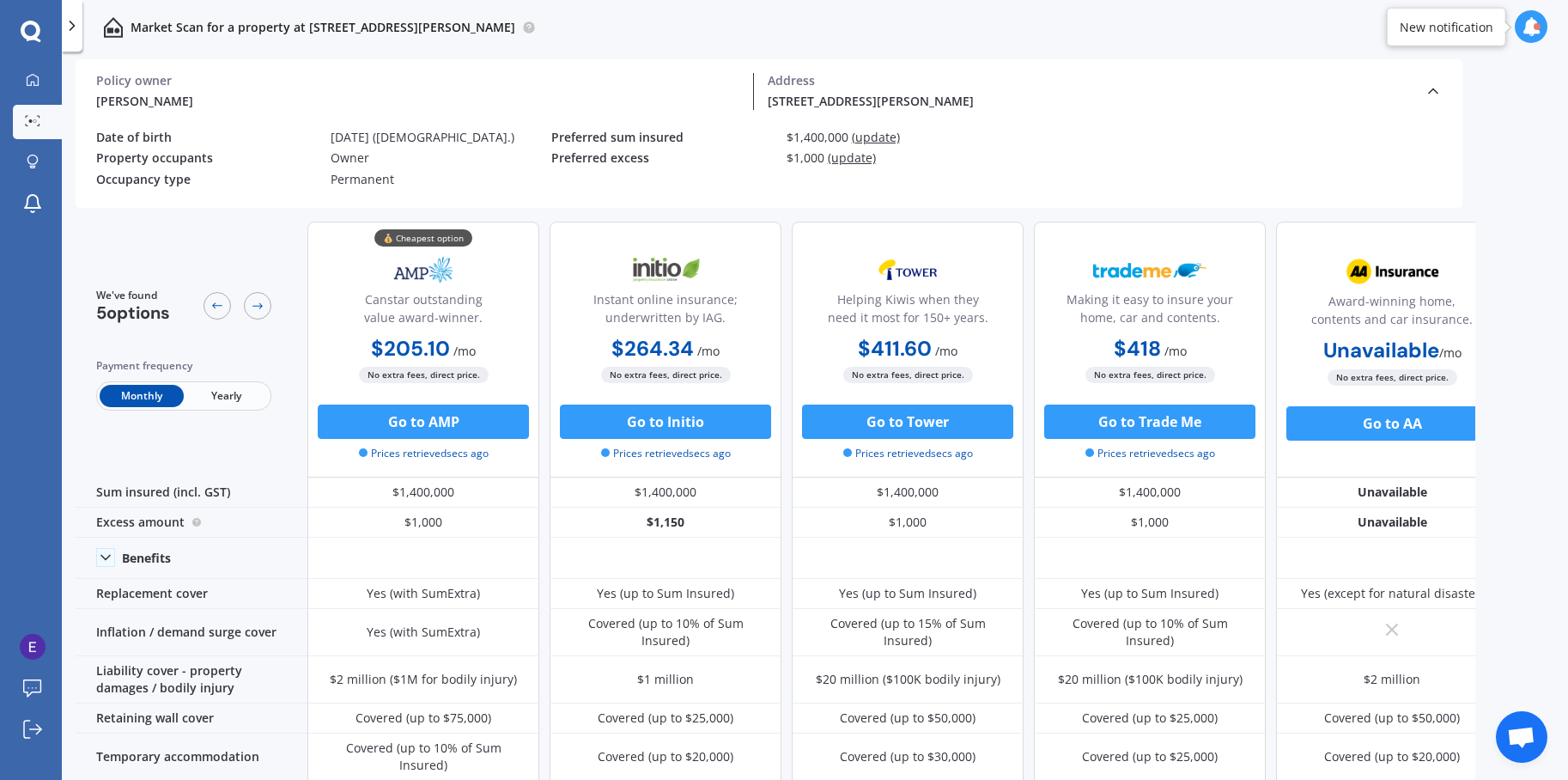 scroll, scrollTop: 0, scrollLeft: 0, axis: both 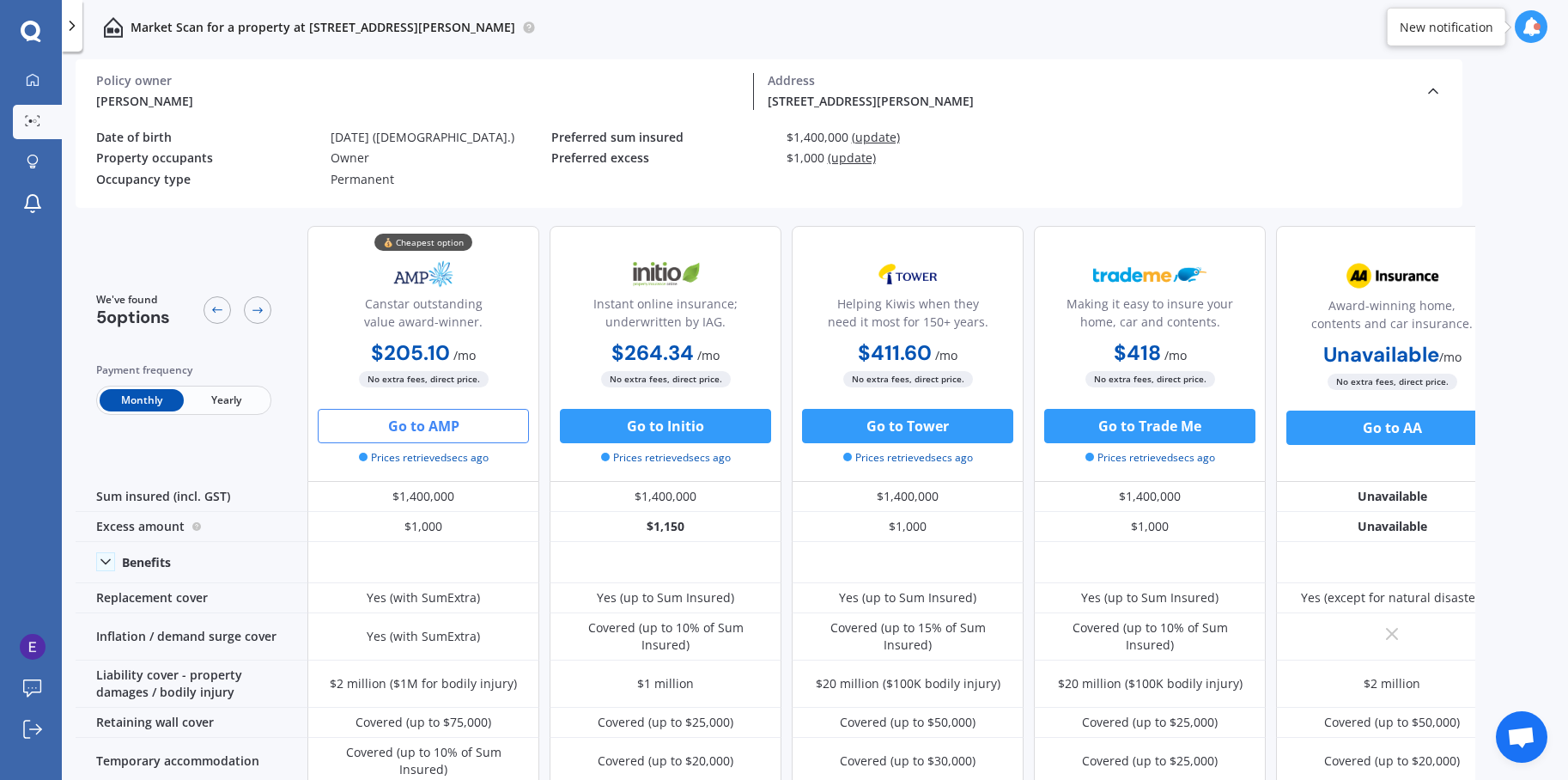 click on "Go to AMP" at bounding box center [423, 426] 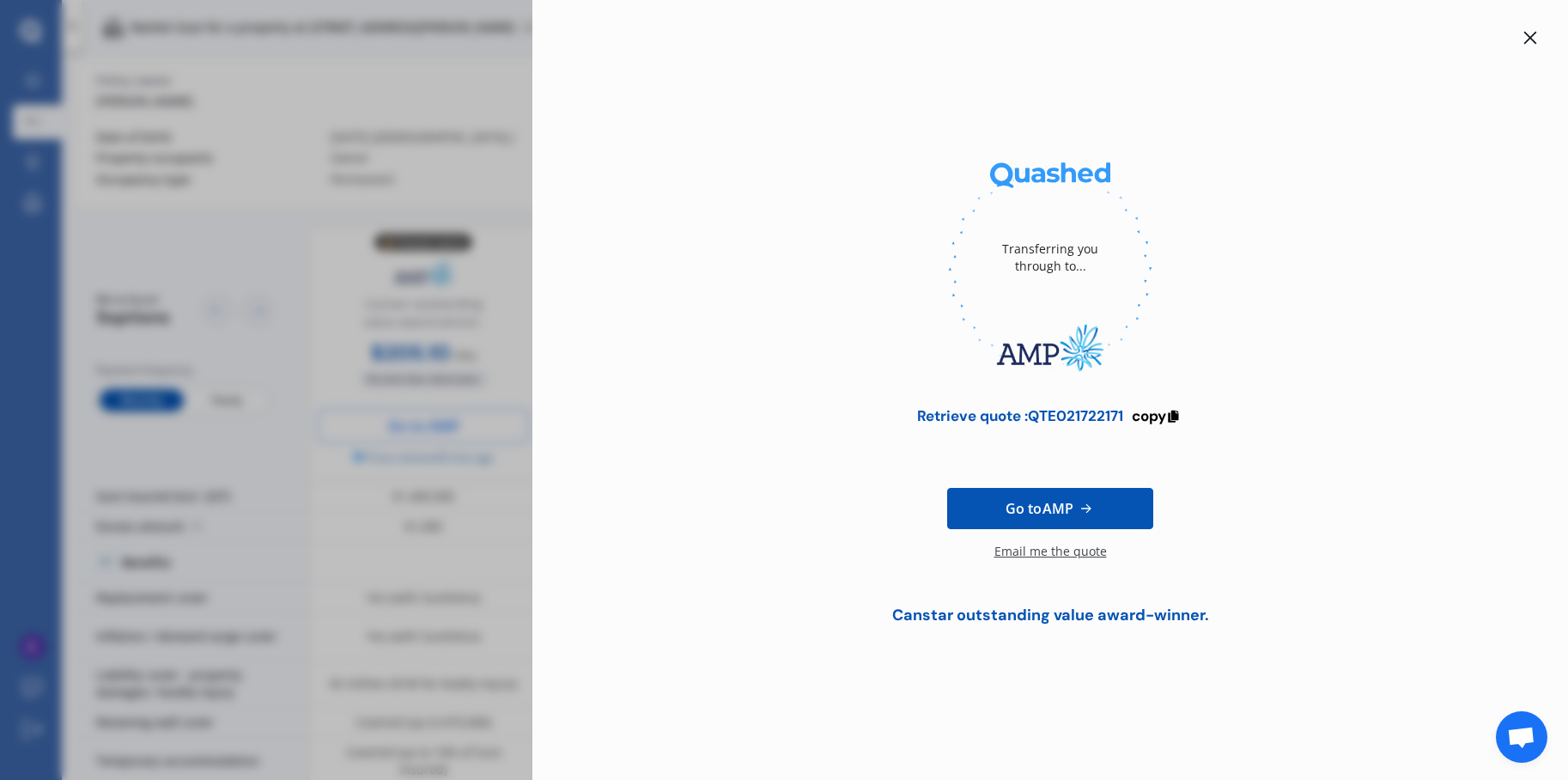 click on "Email me the quote" at bounding box center [1050, 560] 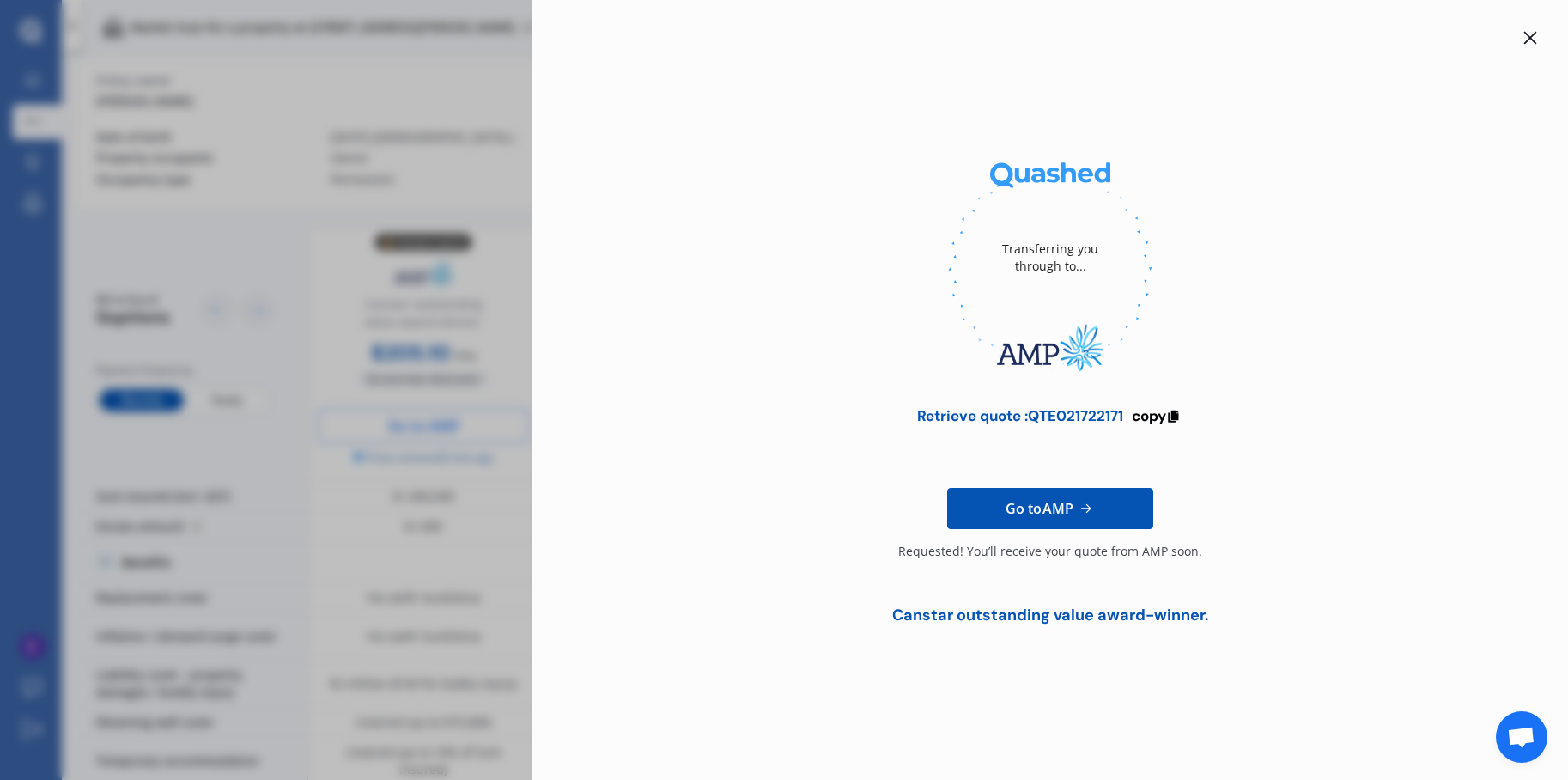 click 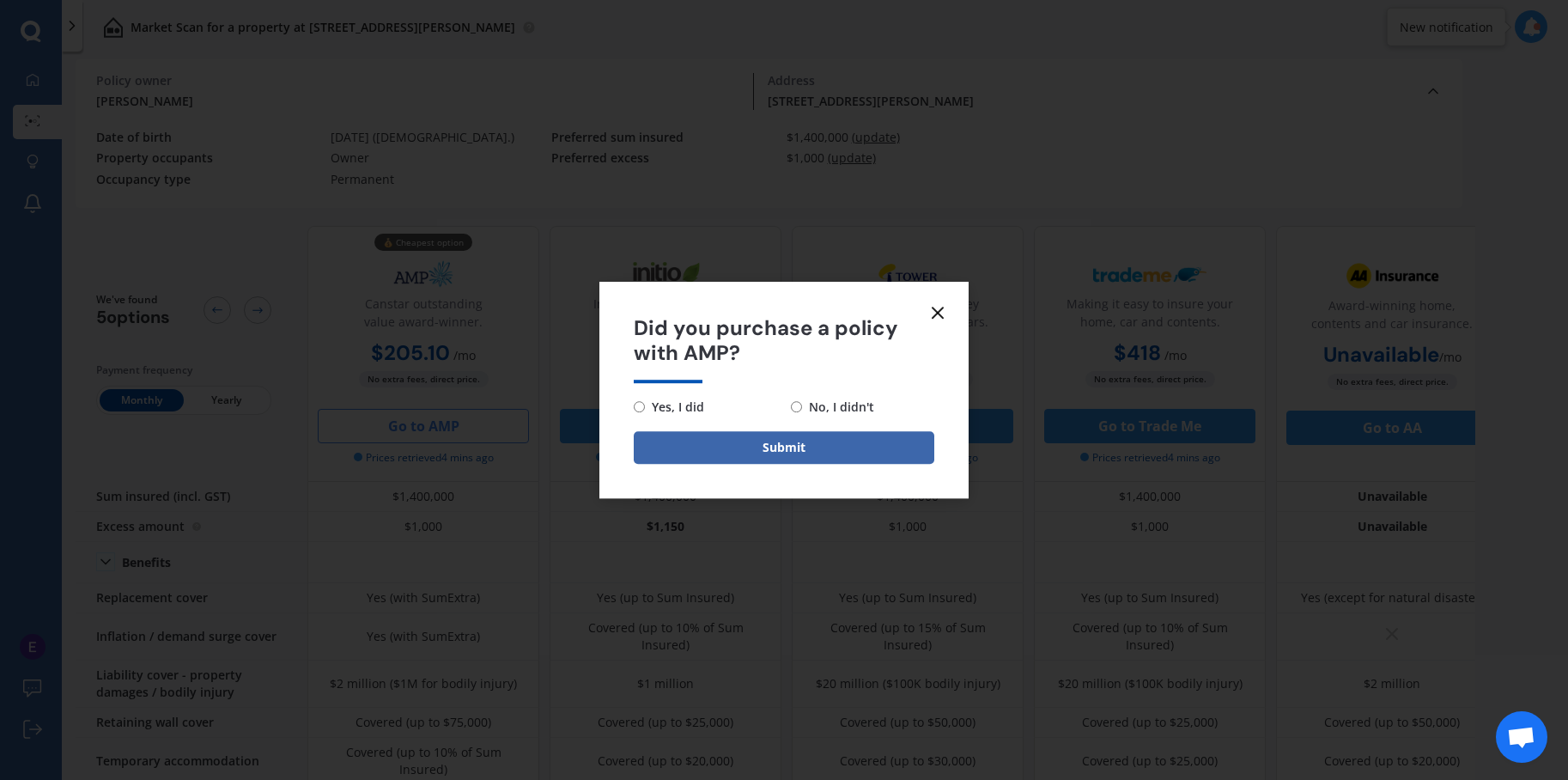 click on "No, I didn't" at bounding box center [838, 407] 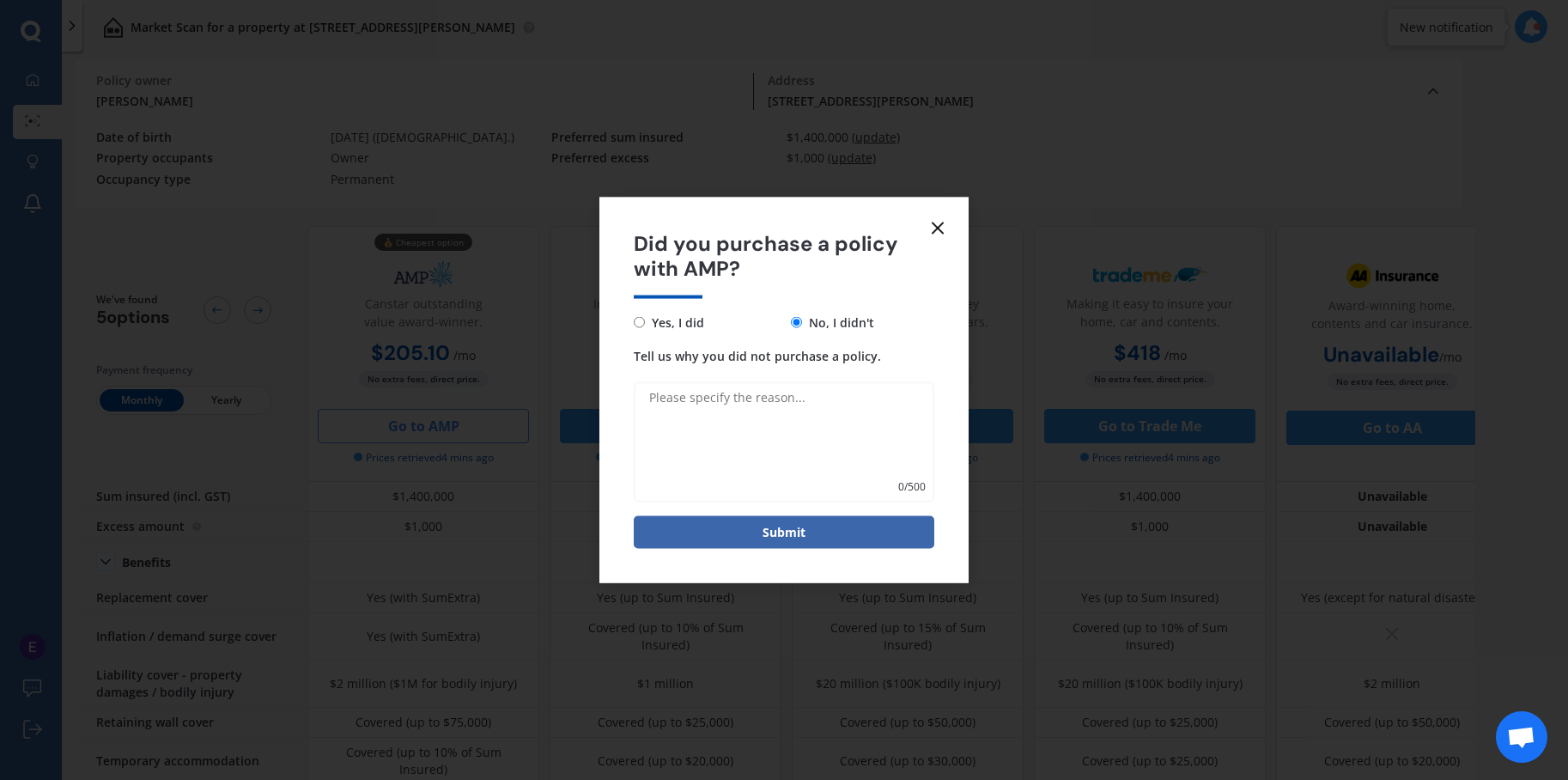 click 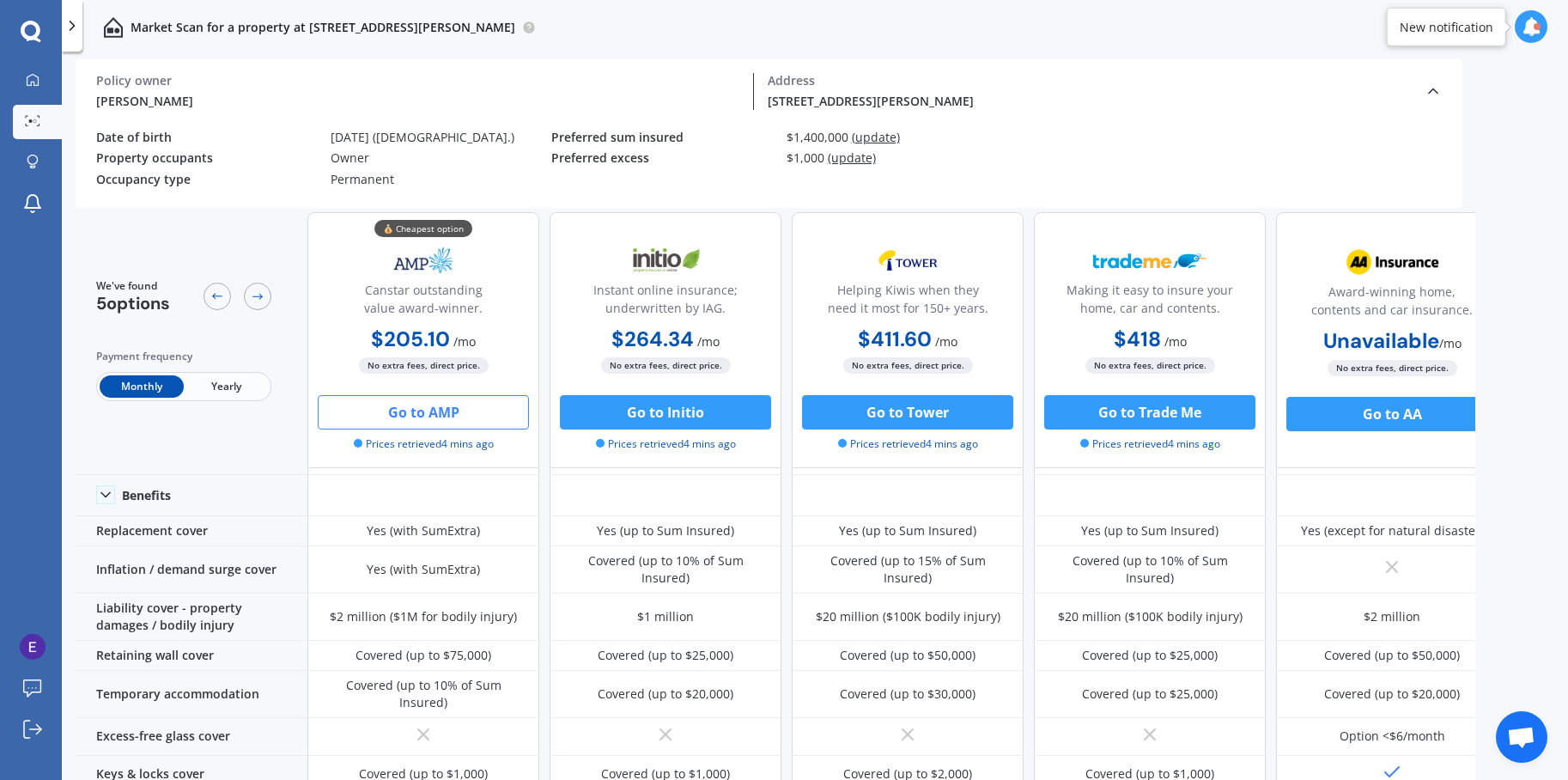 scroll, scrollTop: 98, scrollLeft: 0, axis: vertical 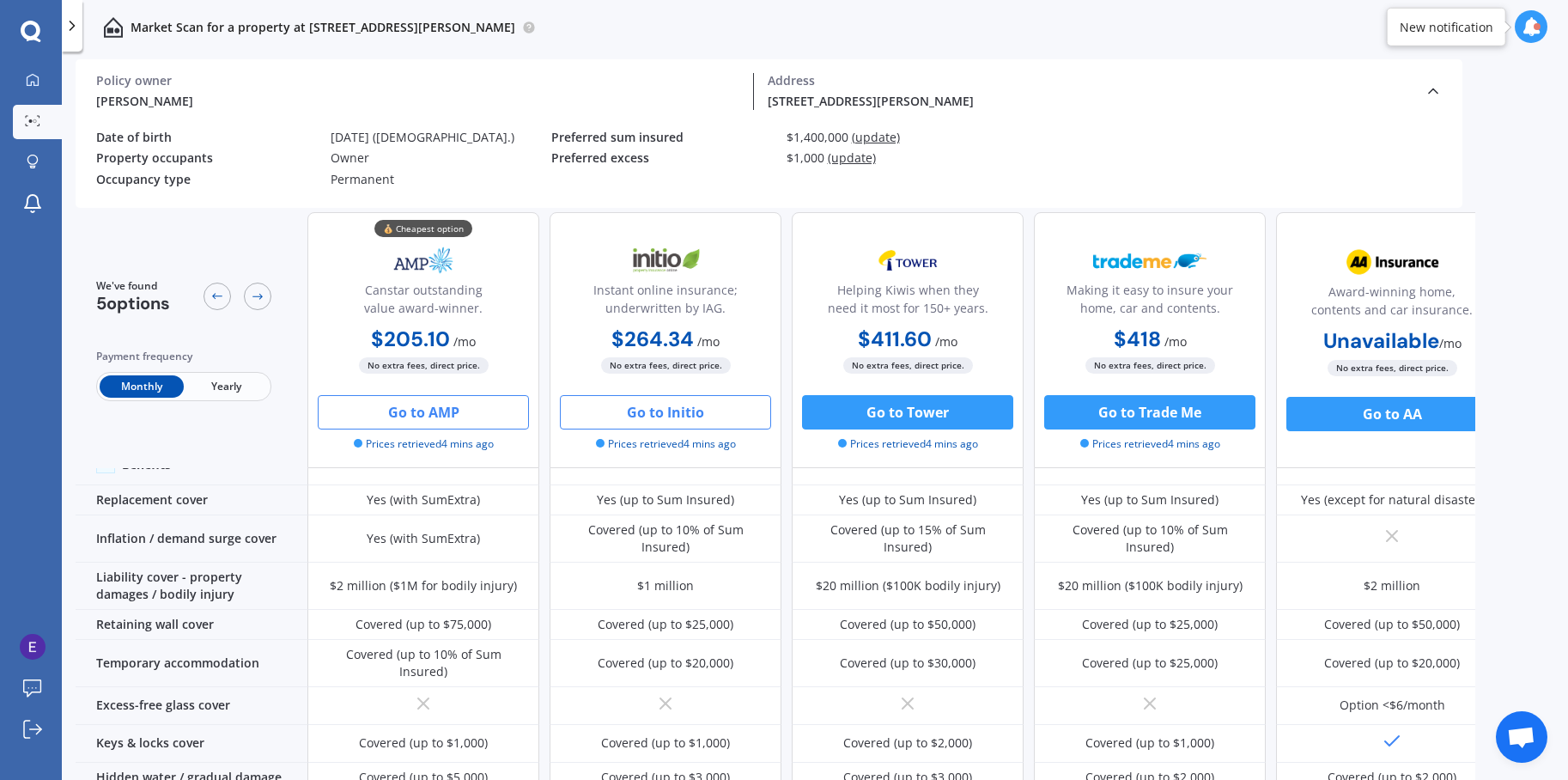 click on "Go to Initio" at bounding box center [665, 412] 